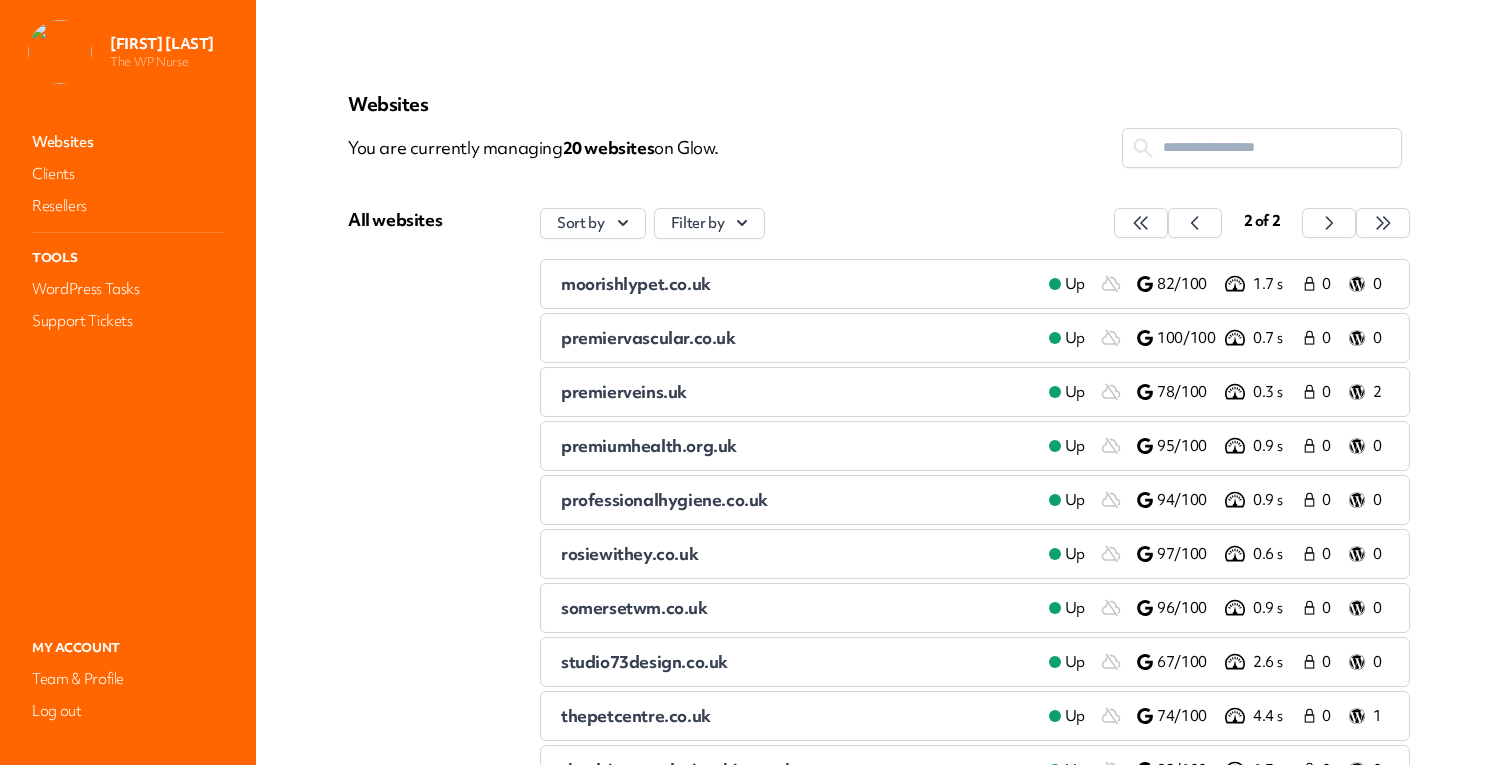 scroll, scrollTop: 0, scrollLeft: 0, axis: both 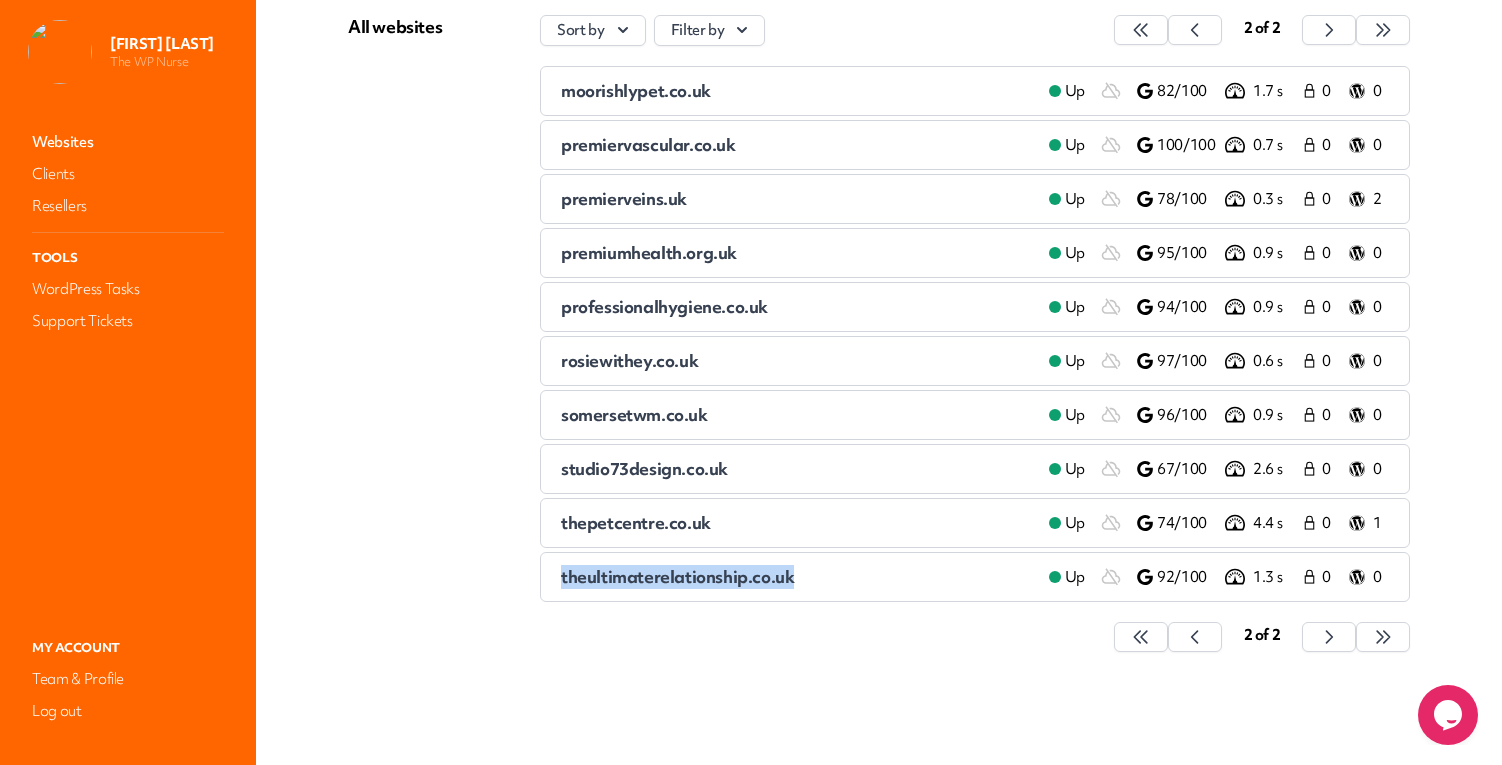 drag, startPoint x: 617, startPoint y: 566, endPoint x: 329, endPoint y: 5, distance: 630.6069 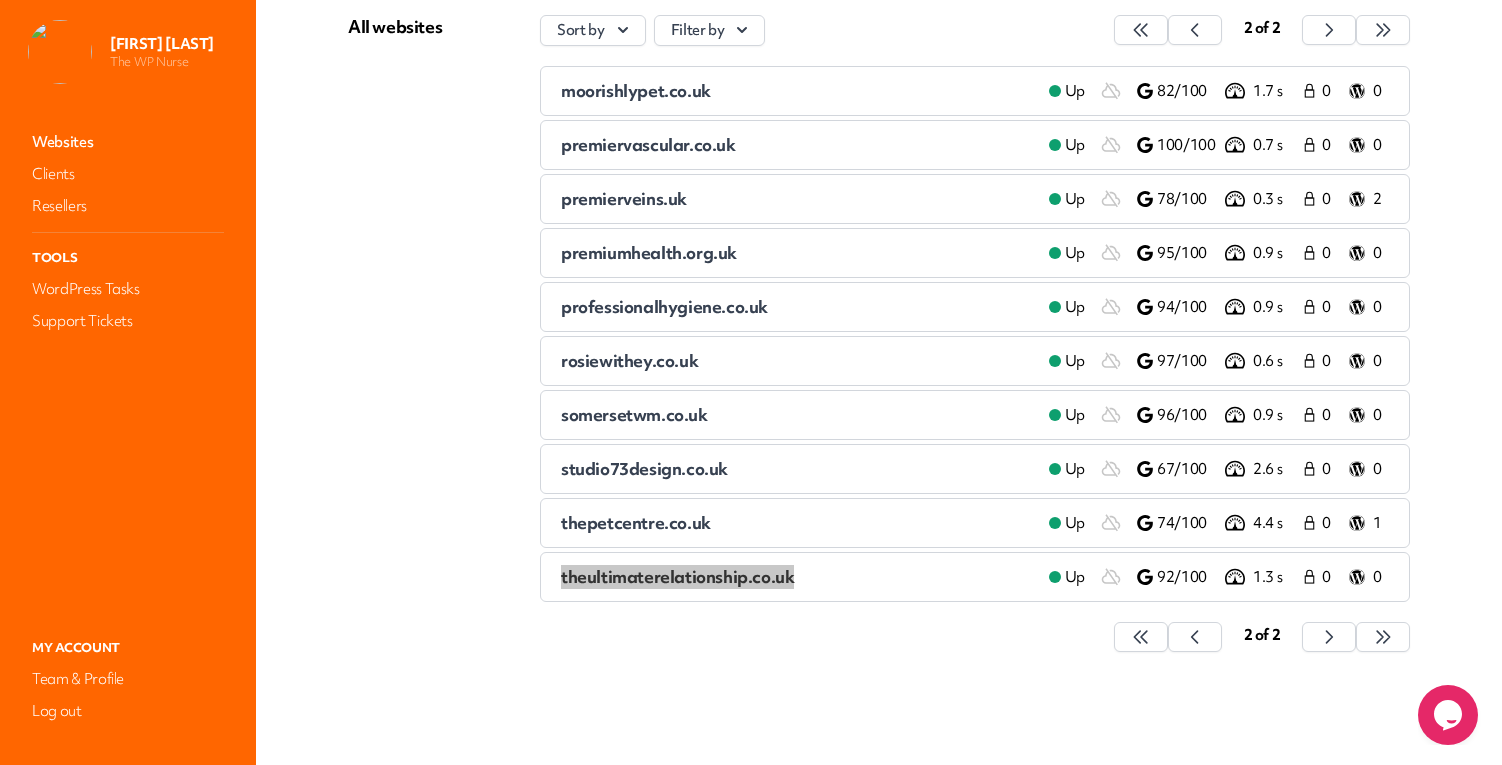 click on "Mary Cummings   The WP Nurse     Websites   Clients
Resellers
Tools   WordPress Tasks   Support Tickets   My Account       Team & Profile   Log out     Websites
You are currently managing  20 website s
on Glow.
All websites
Sort by
Filter by
2 of 2
moorishlypet.co.uk
Up
82/100     1.7 s
0
0   premiervascular.co.uk
Up
100/100     0.7 s
0
0   premierveins.uk                     78/100     0.3 s             2   premiumhealth.org.uk" at bounding box center (751, 382) 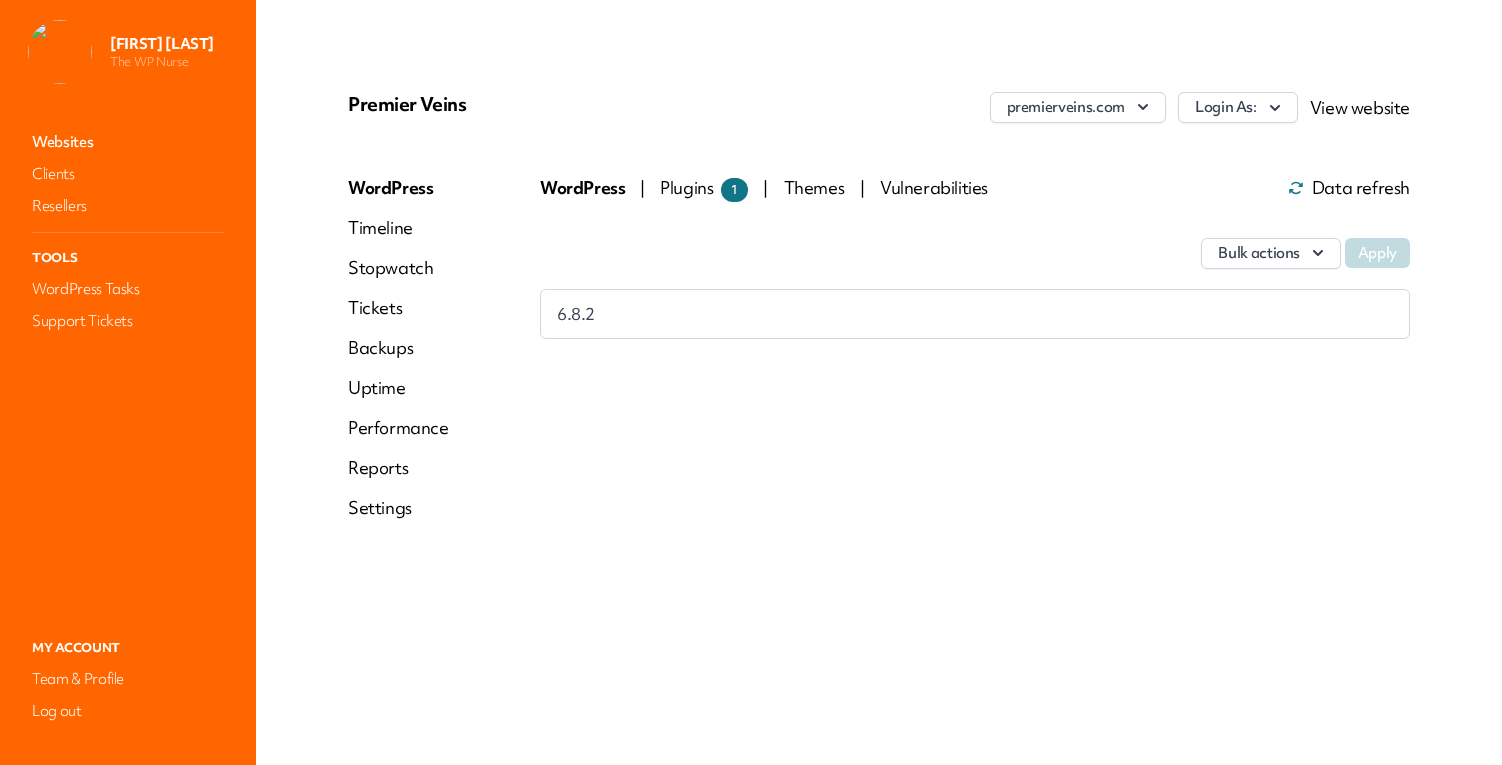 scroll, scrollTop: 0, scrollLeft: 0, axis: both 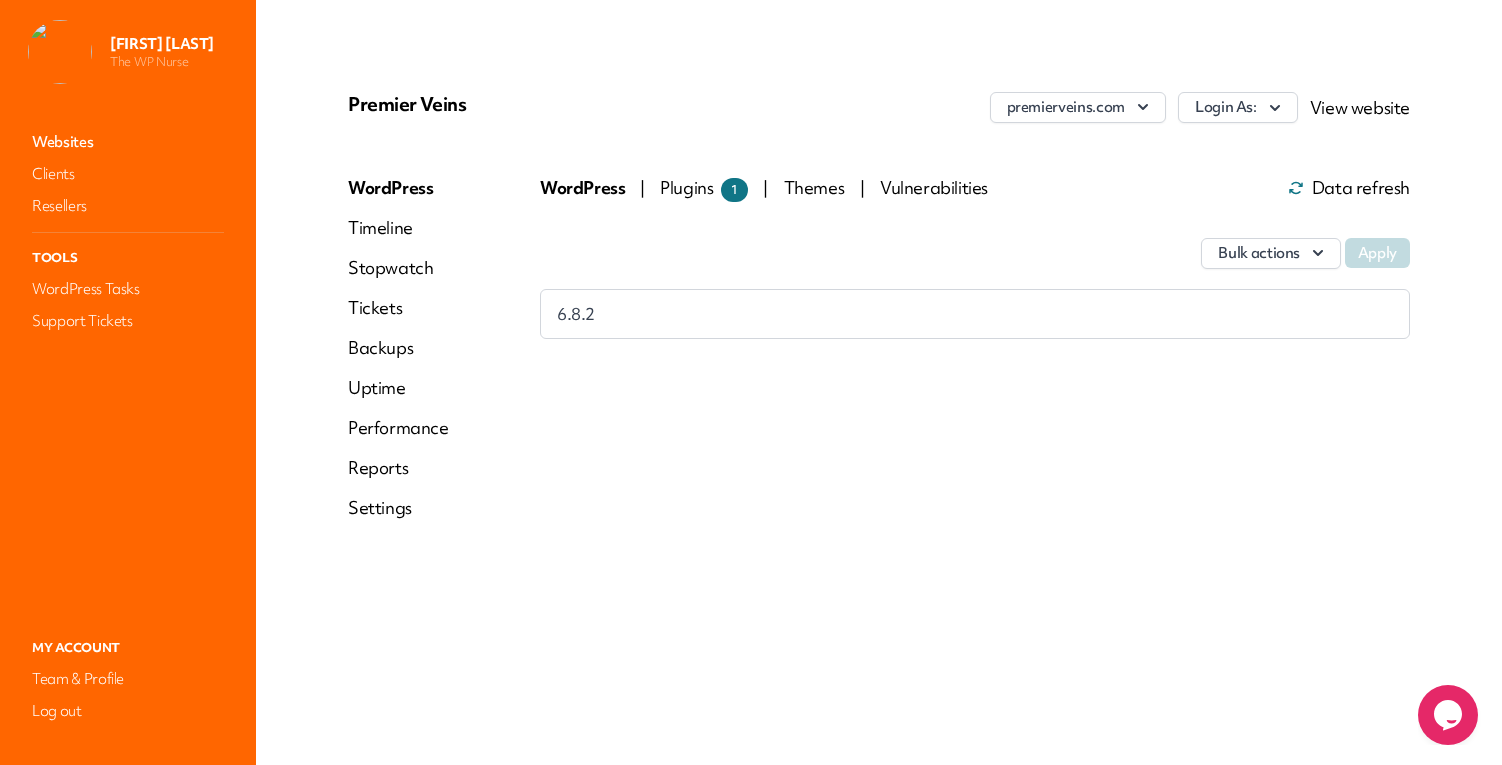 click on "Performance" at bounding box center (398, 428) 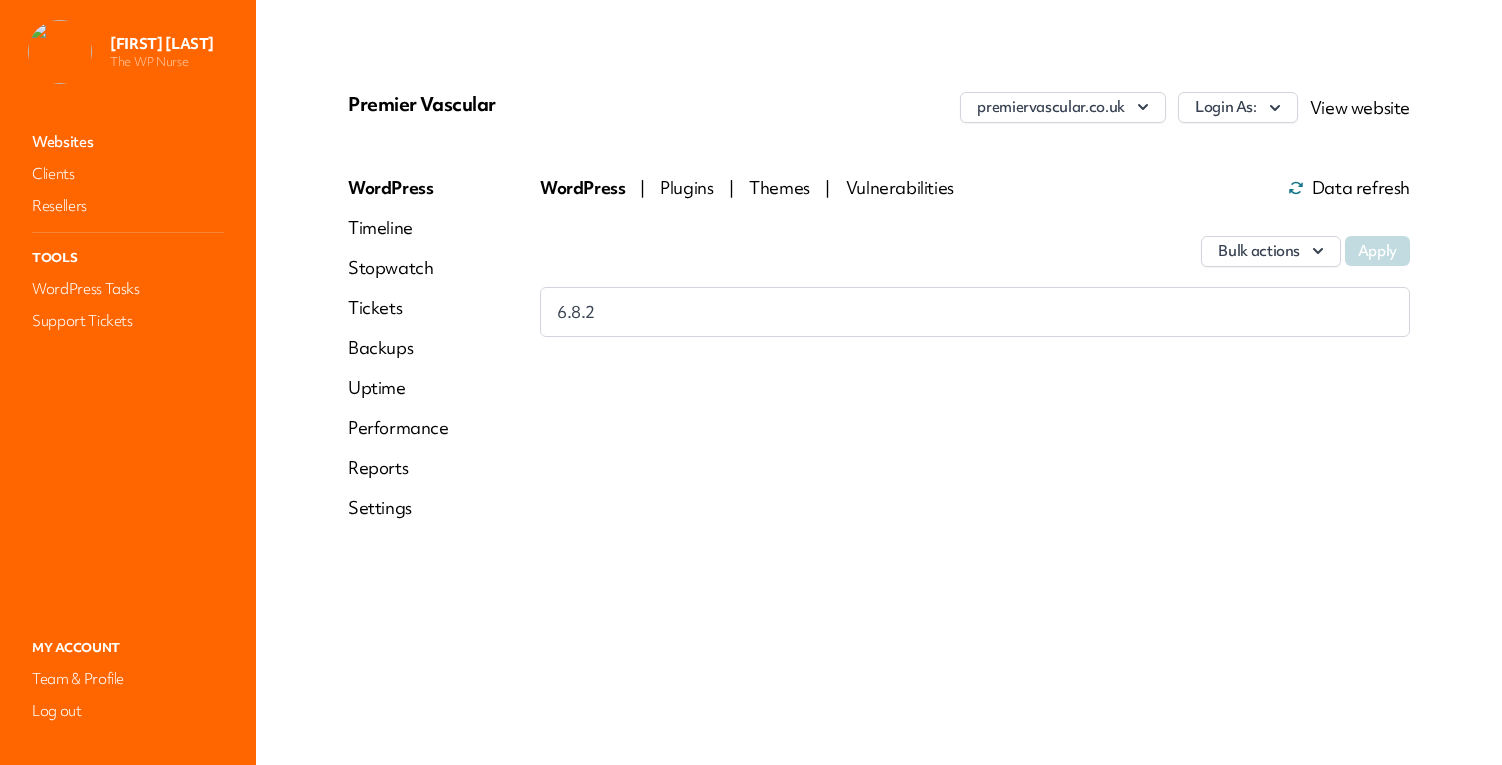 scroll, scrollTop: 0, scrollLeft: 0, axis: both 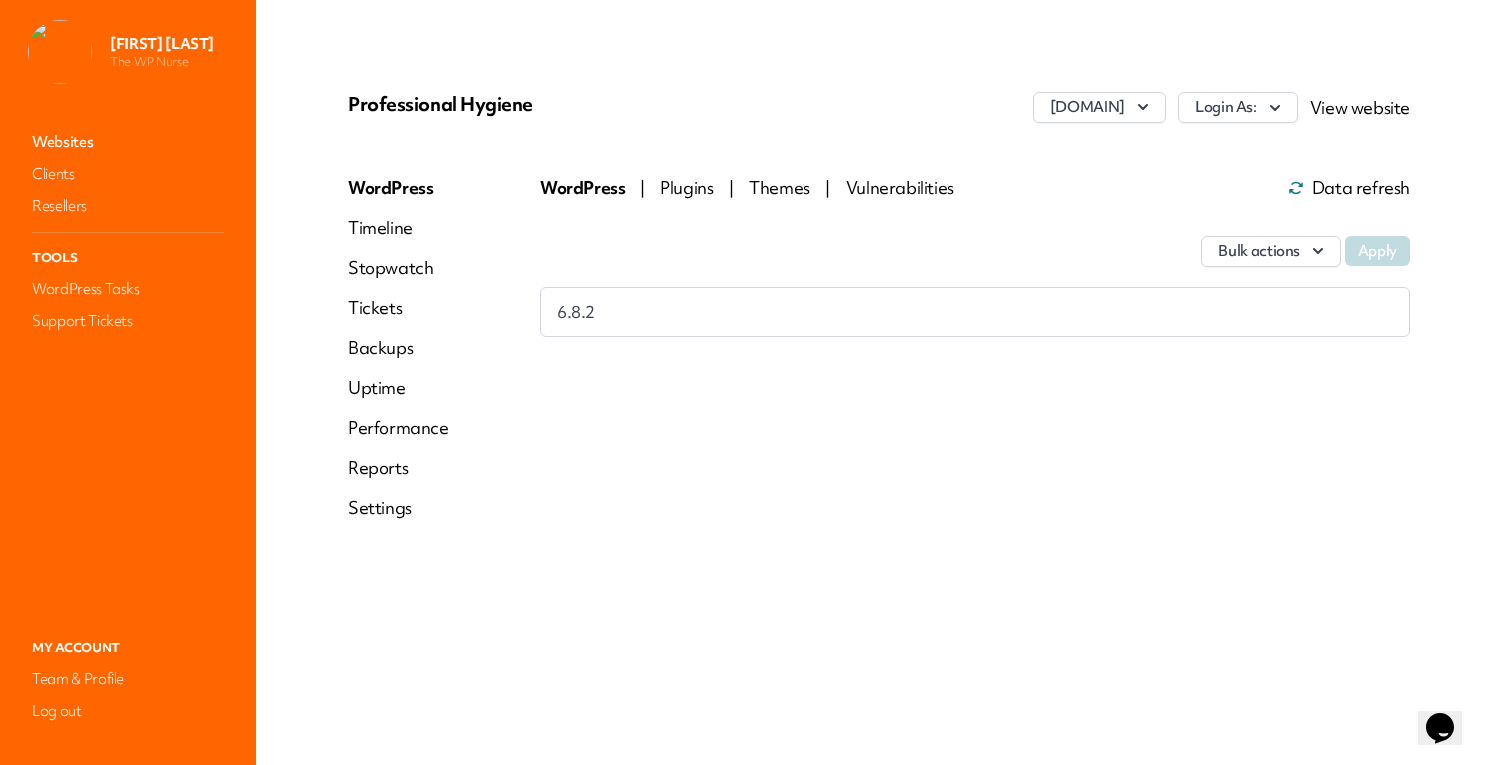 click on "Performance" at bounding box center (398, 428) 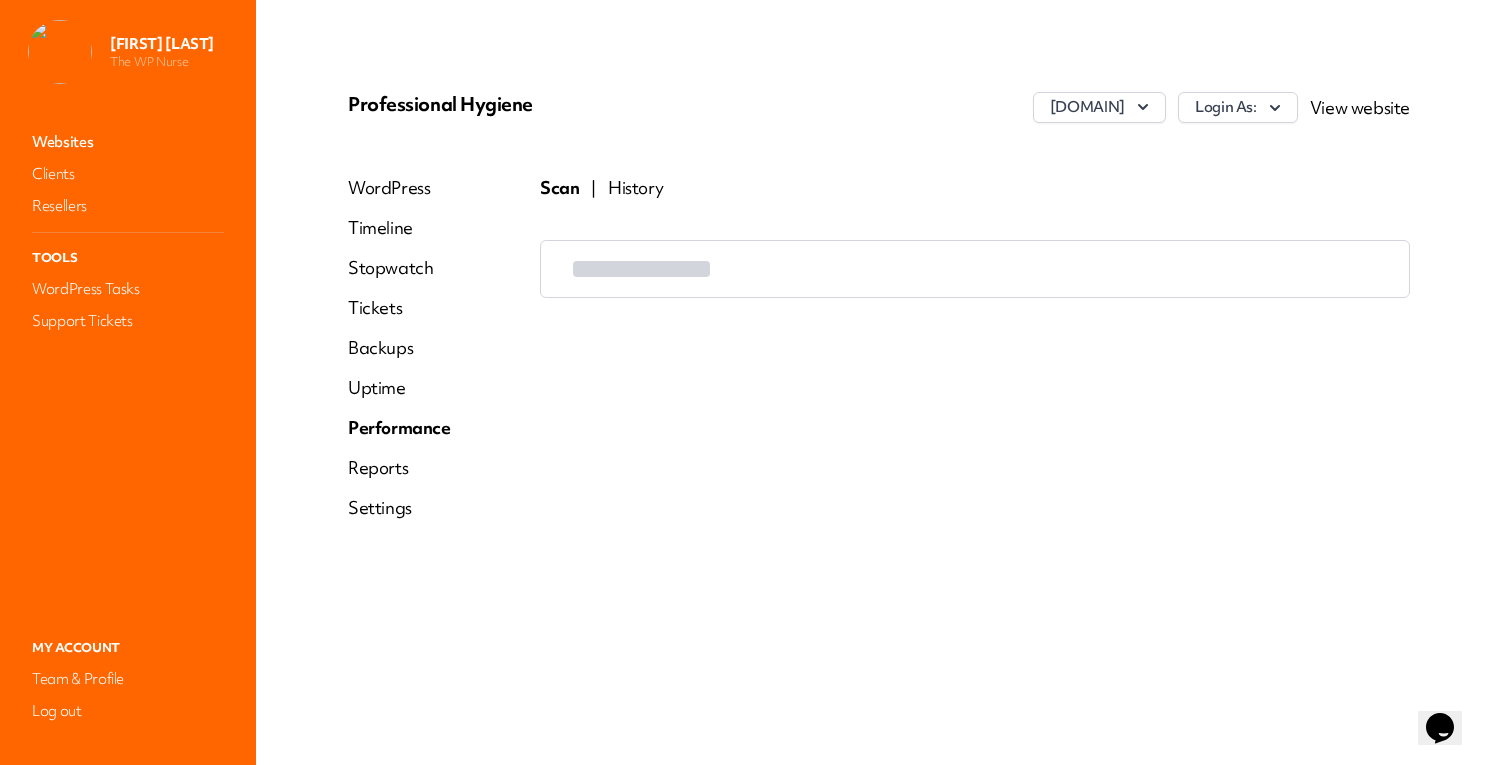 click on "Performance" at bounding box center (399, 428) 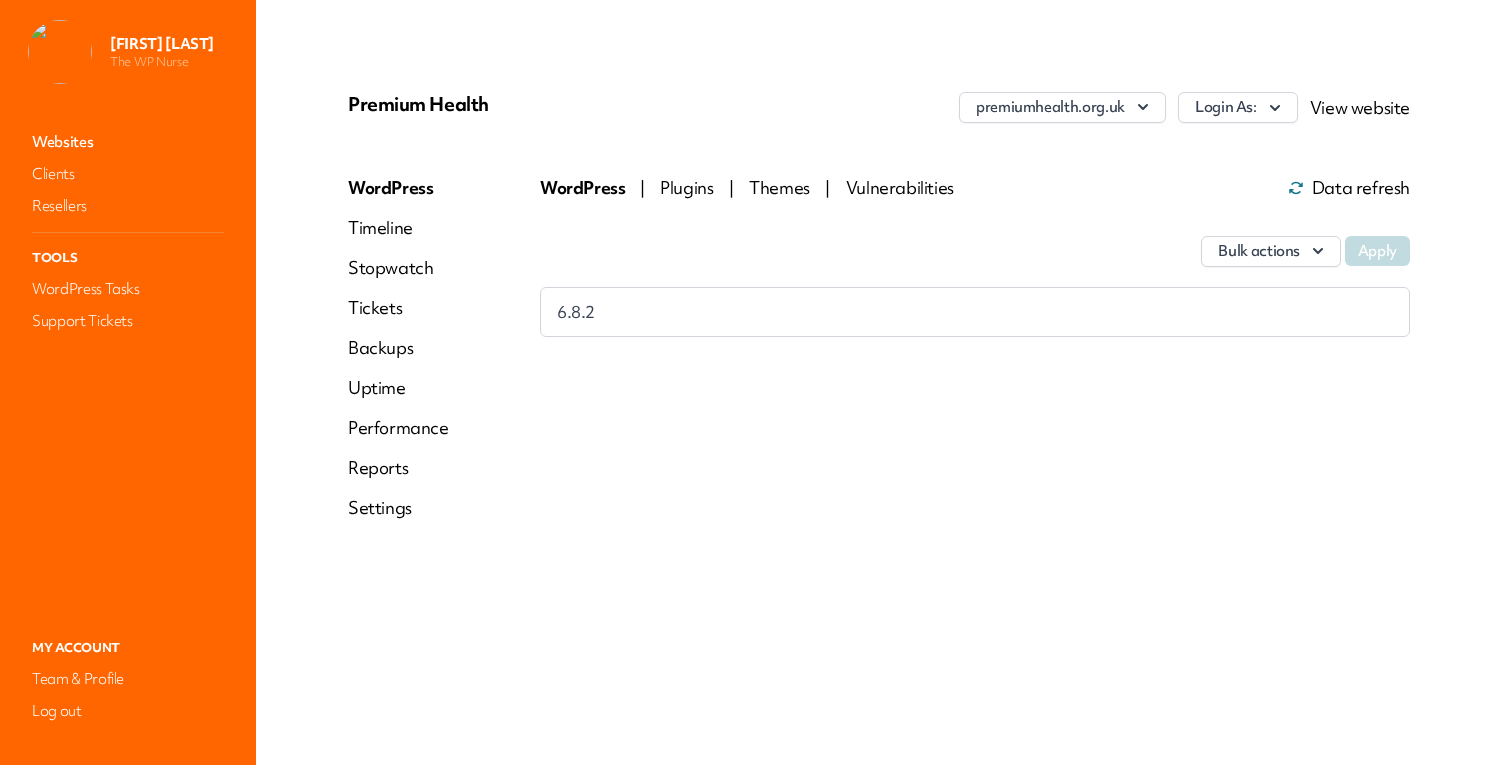 scroll, scrollTop: 0, scrollLeft: 0, axis: both 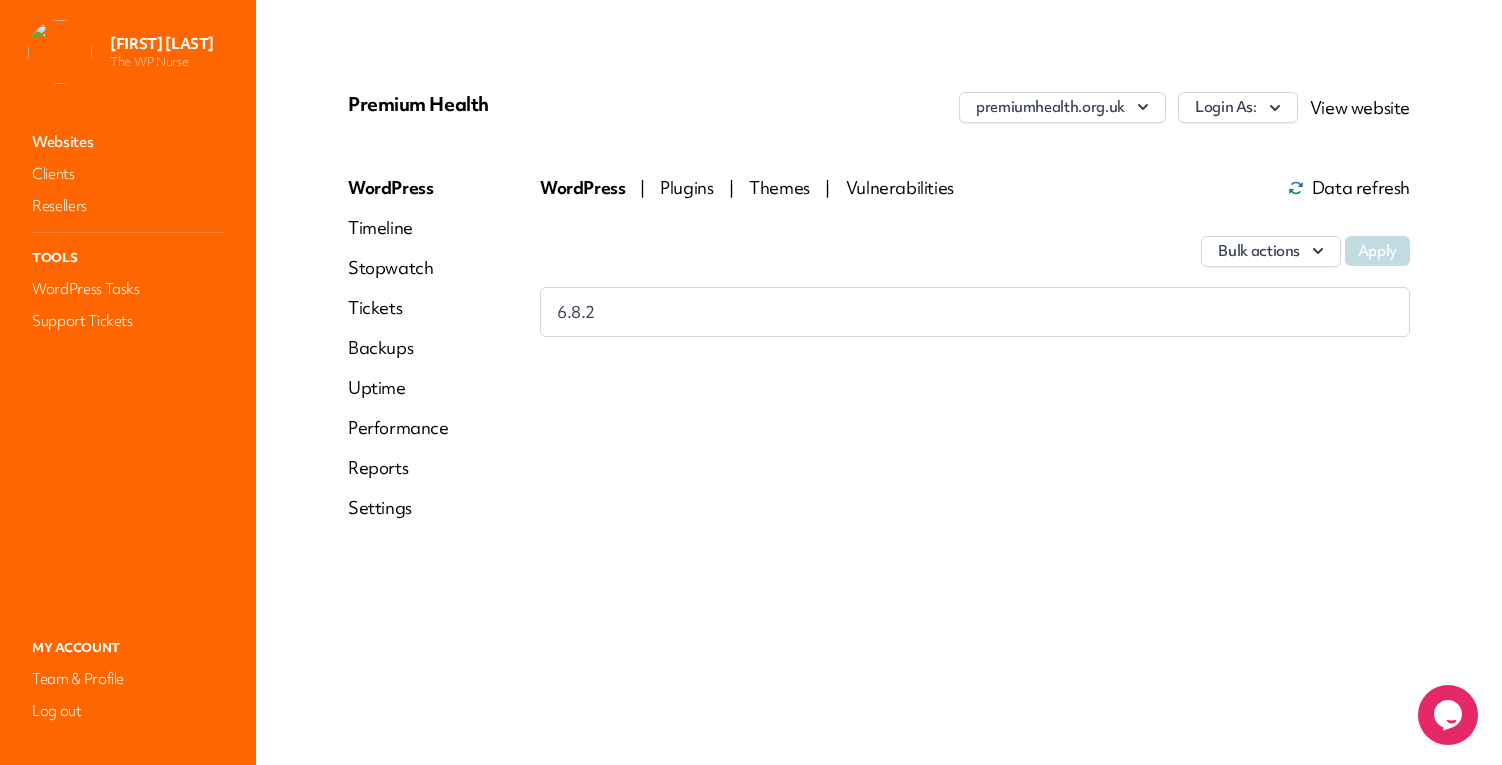 click on "Performance" at bounding box center (398, 428) 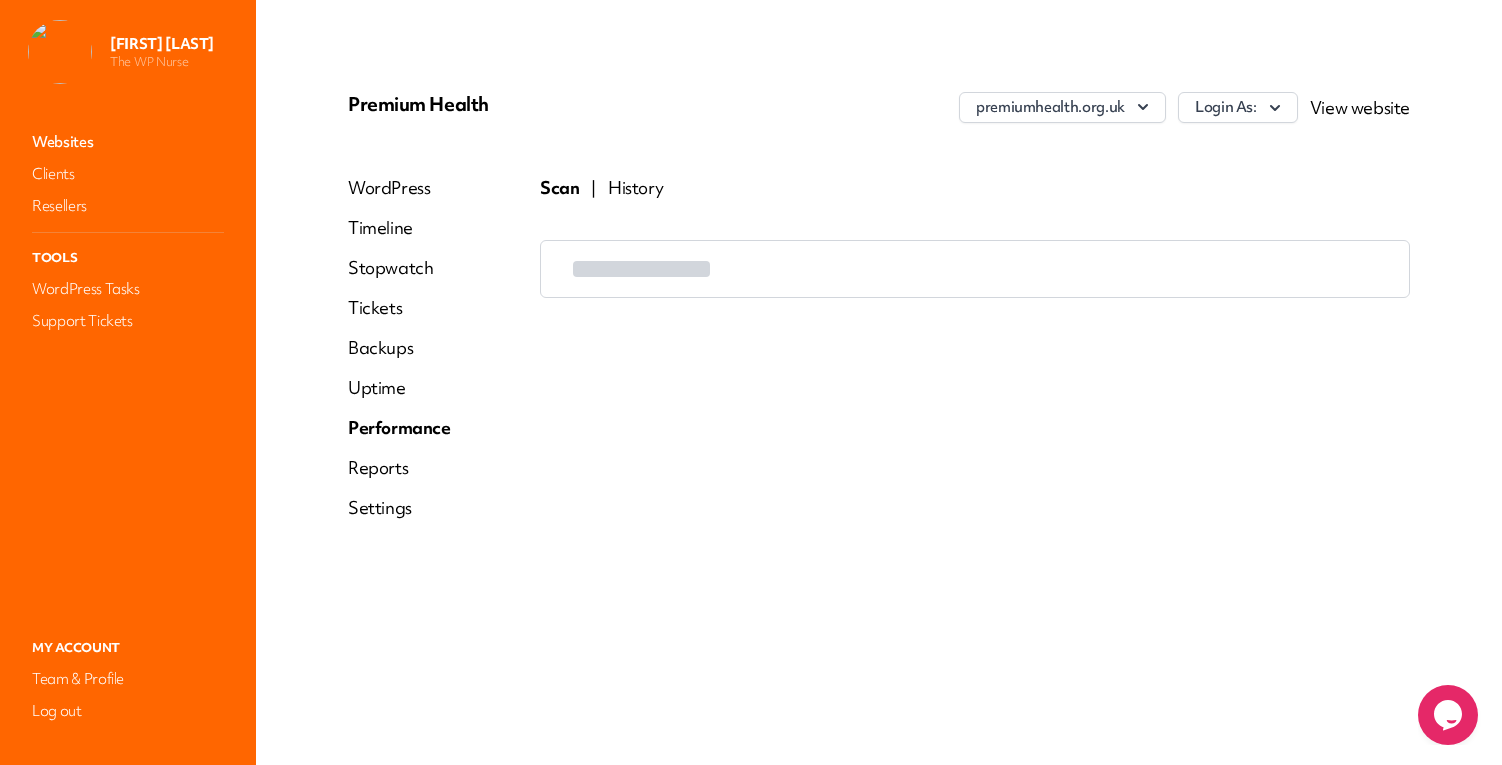 click on "Performance" at bounding box center [399, 428] 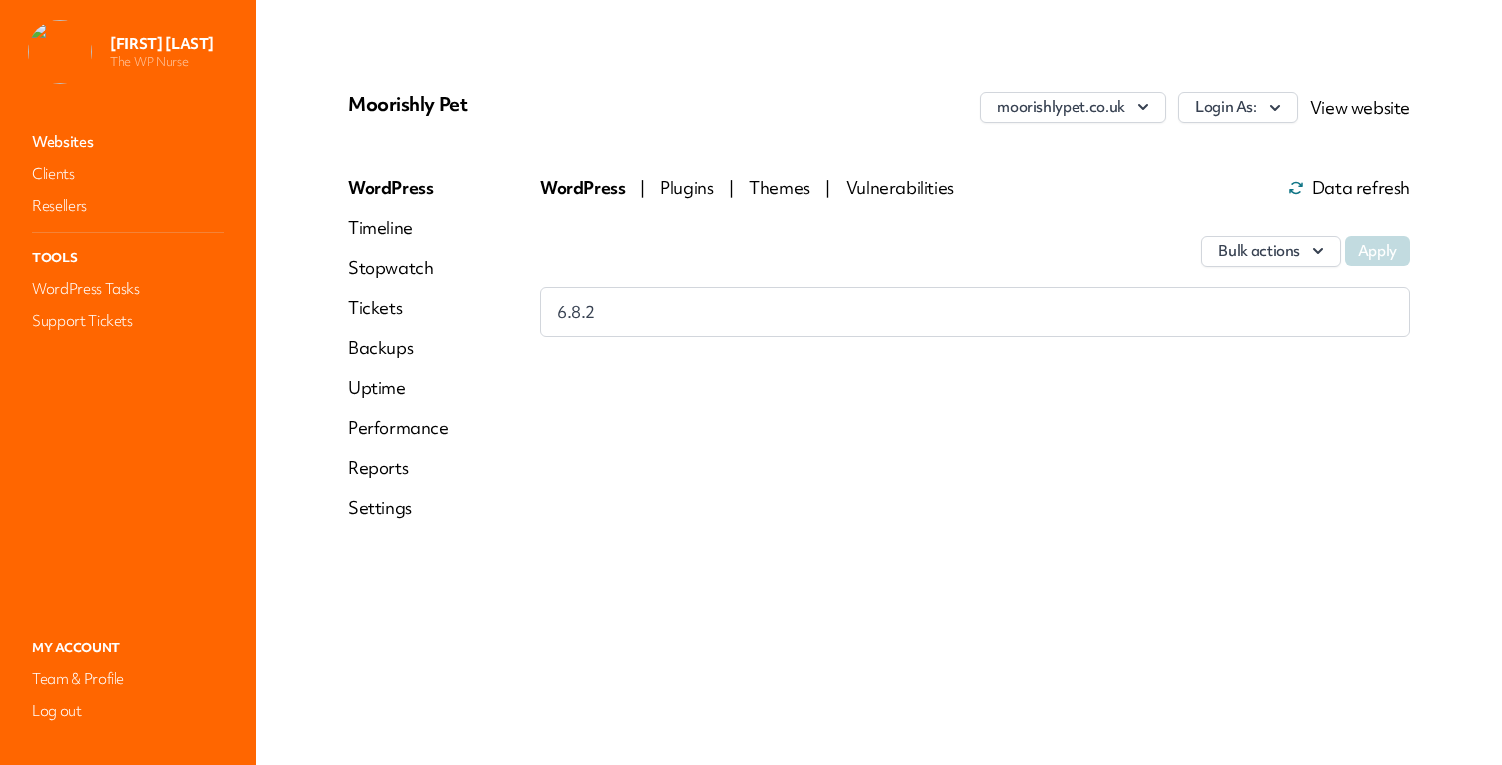 scroll, scrollTop: 0, scrollLeft: 0, axis: both 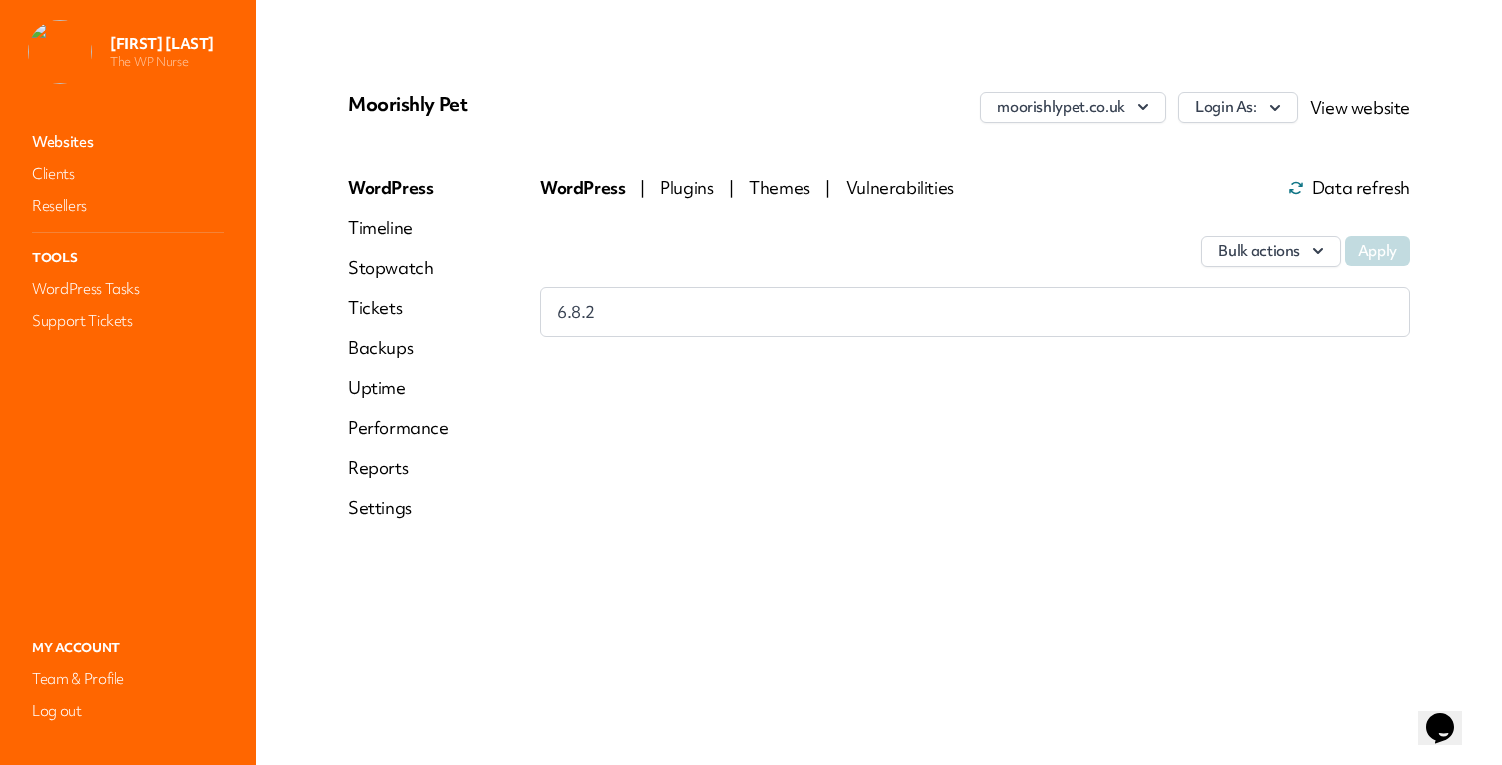 click on "Performance" at bounding box center [398, 428] 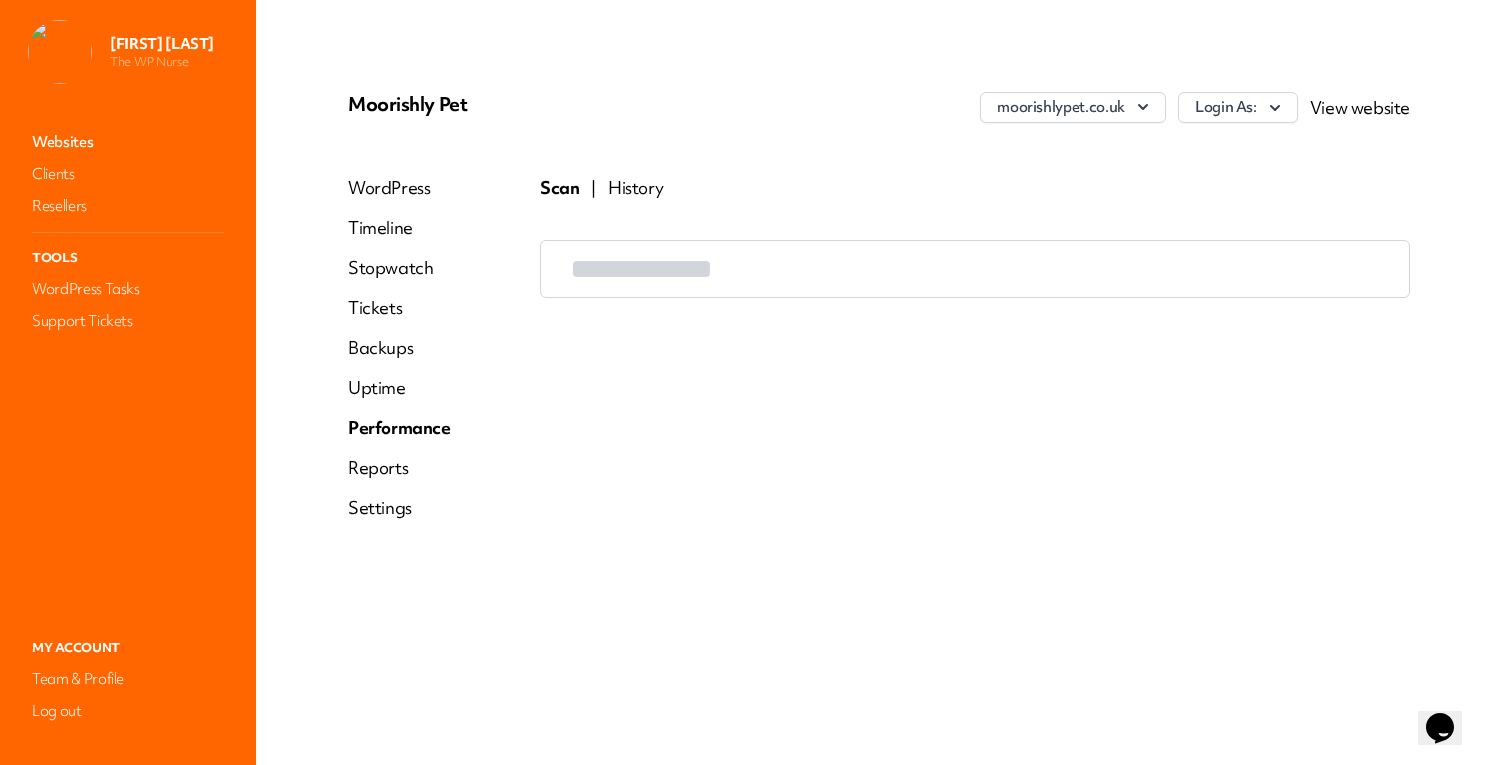 click on "History" at bounding box center (635, 188) 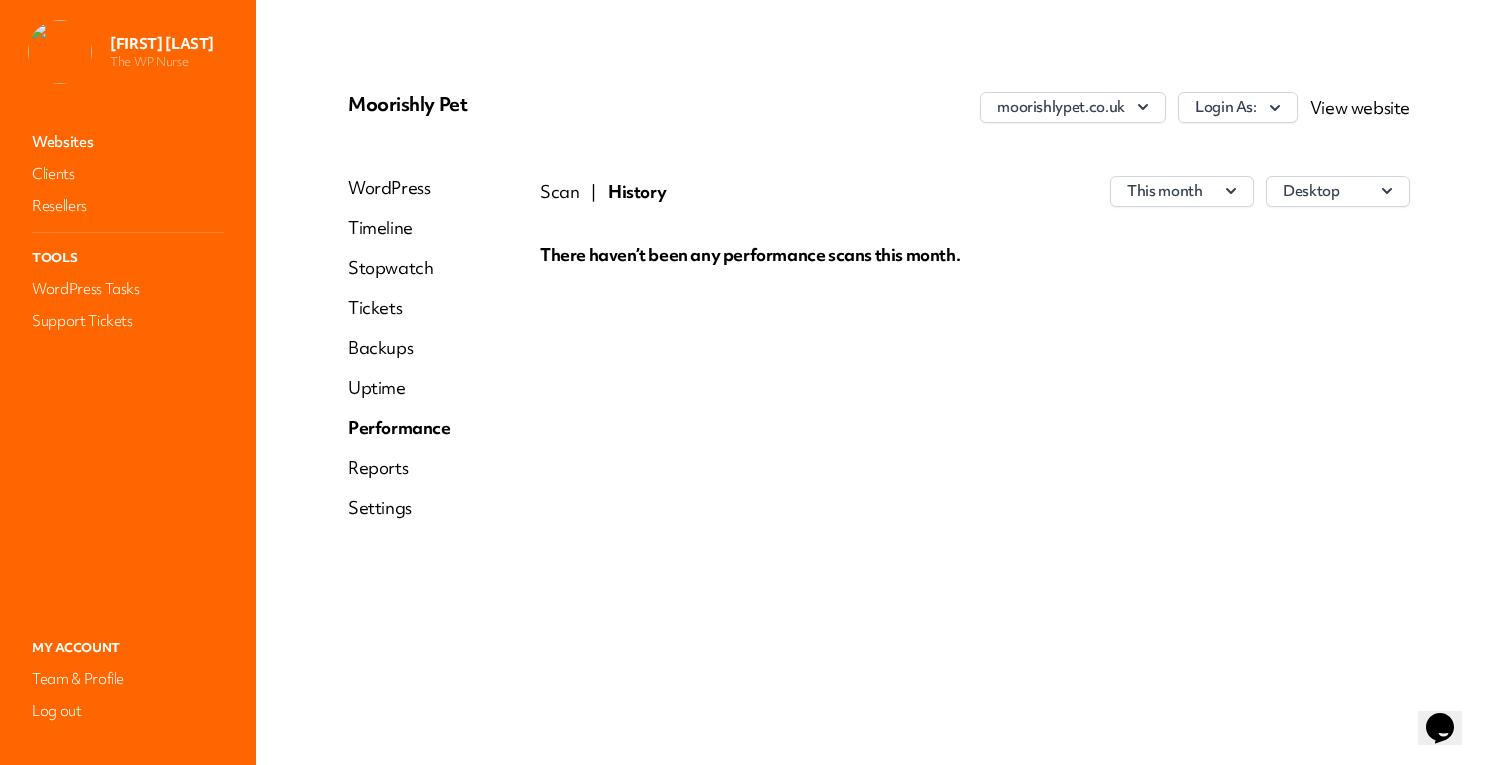 click on "History" at bounding box center [637, 192] 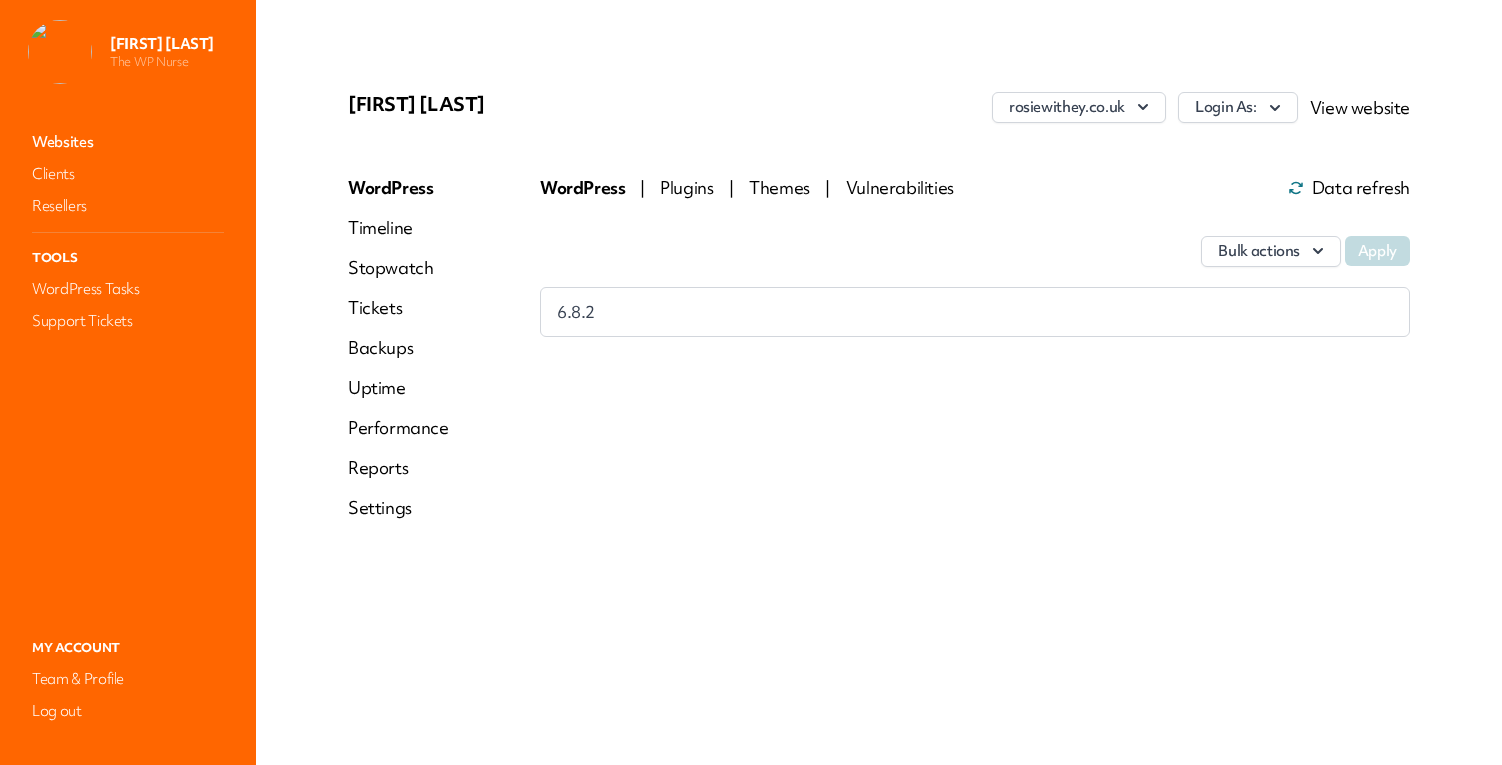 scroll, scrollTop: 0, scrollLeft: 0, axis: both 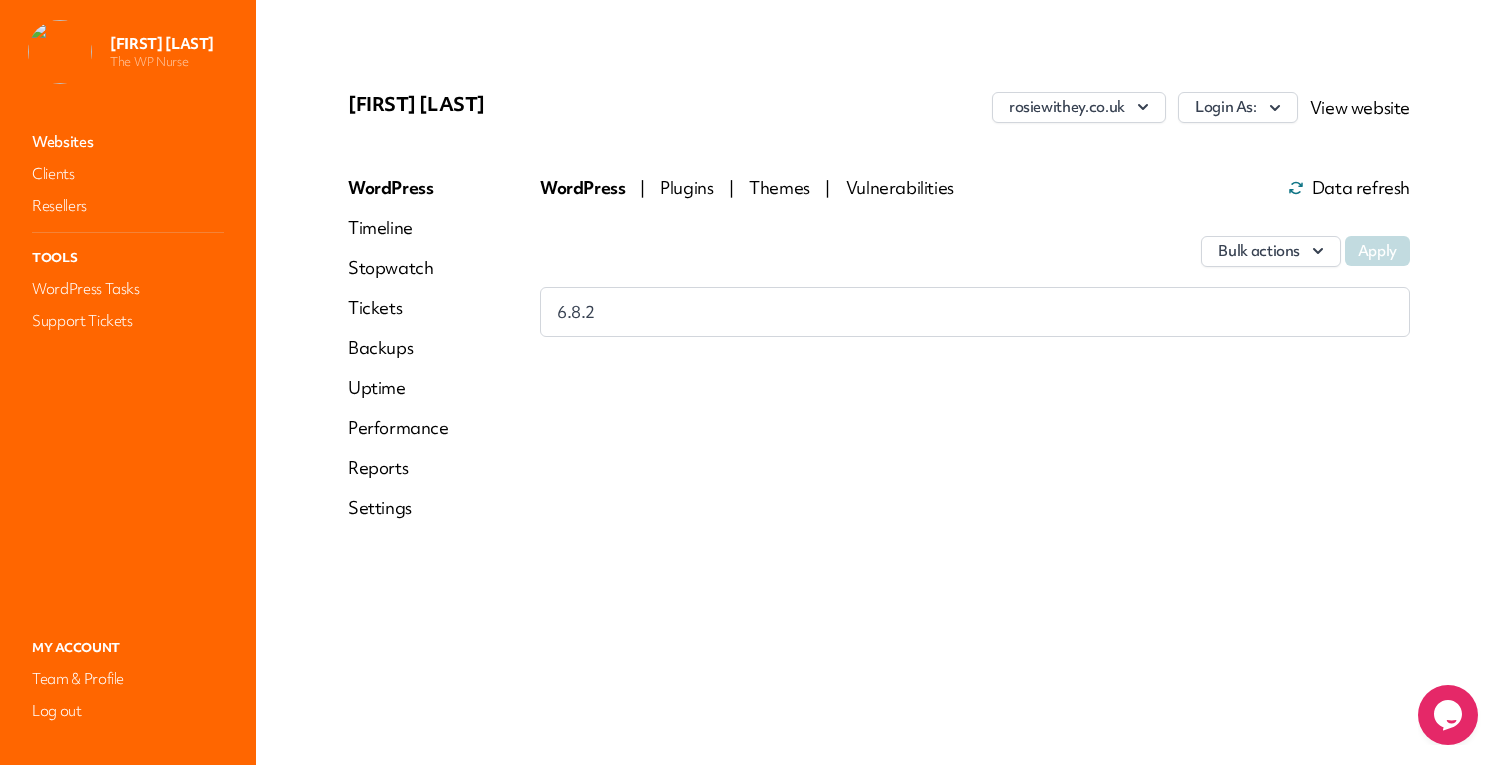 click on "Performance" at bounding box center [398, 428] 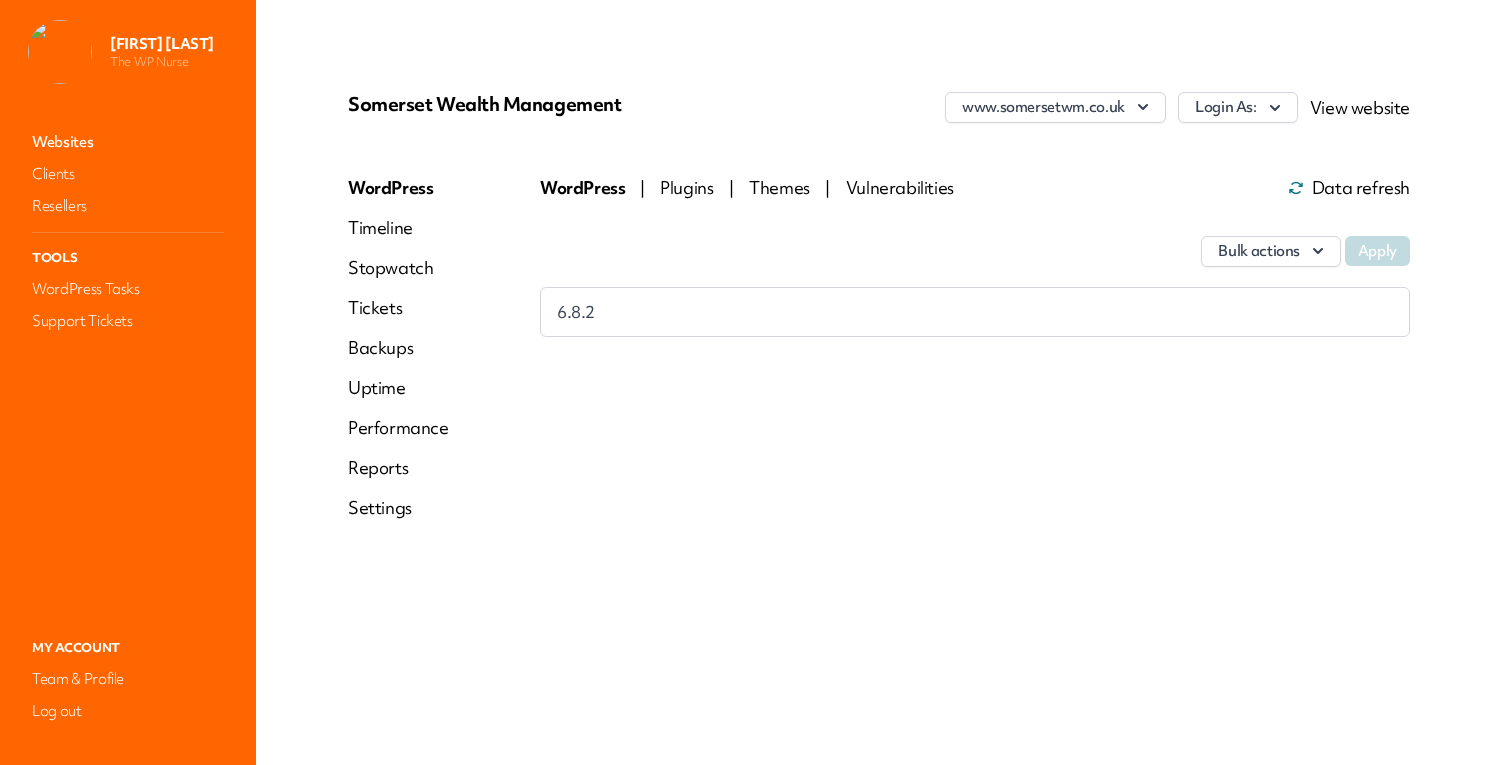 scroll, scrollTop: 0, scrollLeft: 0, axis: both 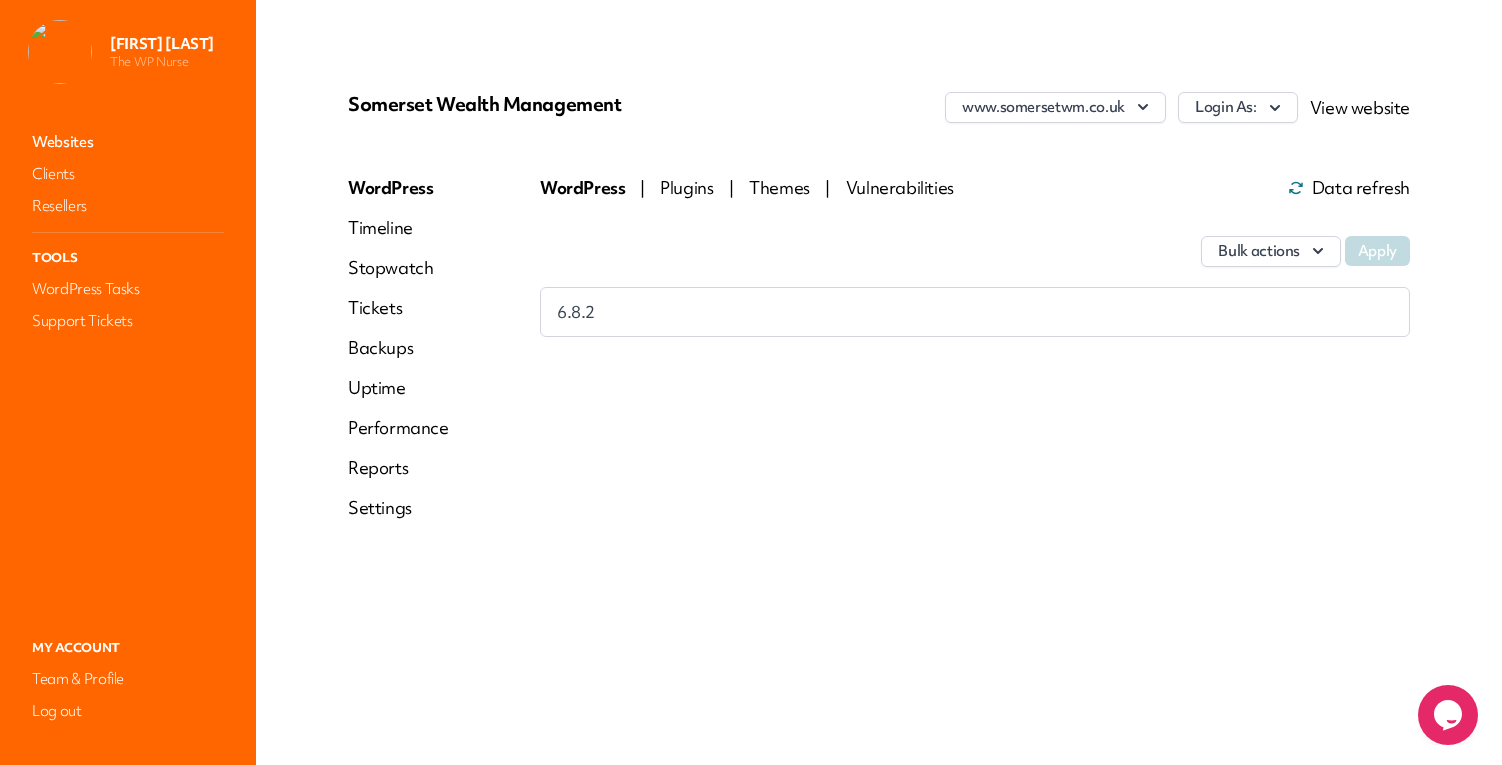 click on "Performance" at bounding box center (398, 428) 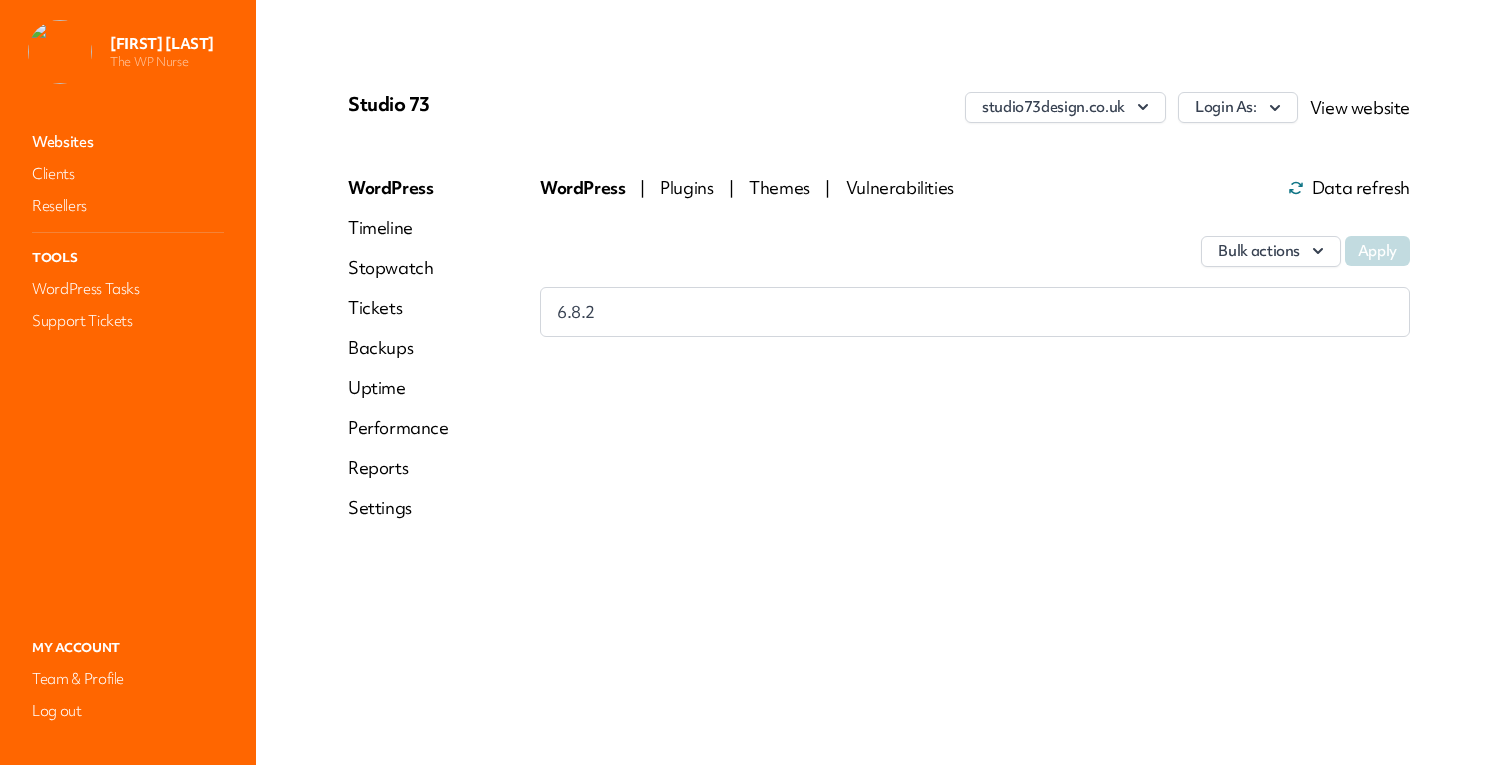 scroll, scrollTop: 0, scrollLeft: 0, axis: both 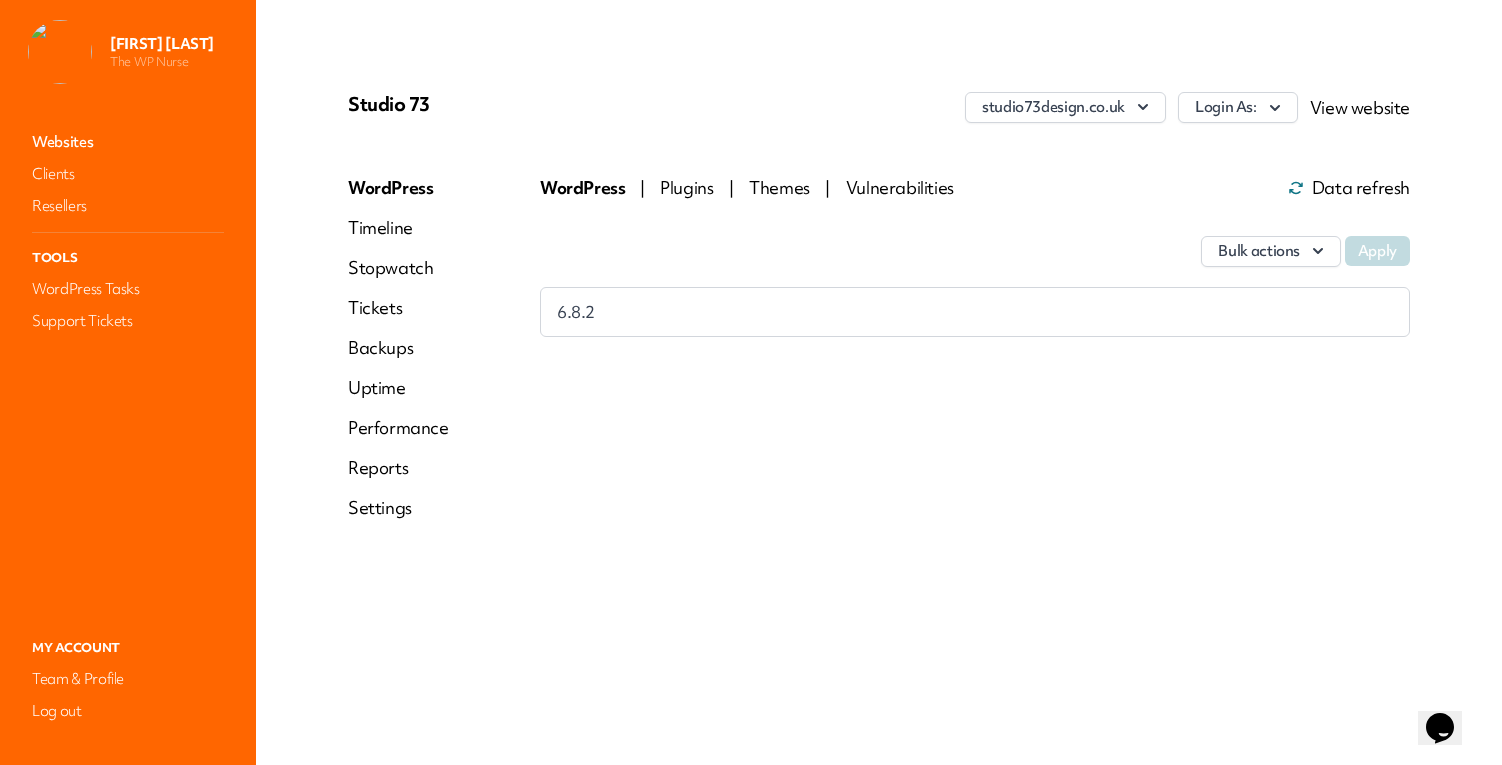 click on "Performance" at bounding box center [398, 428] 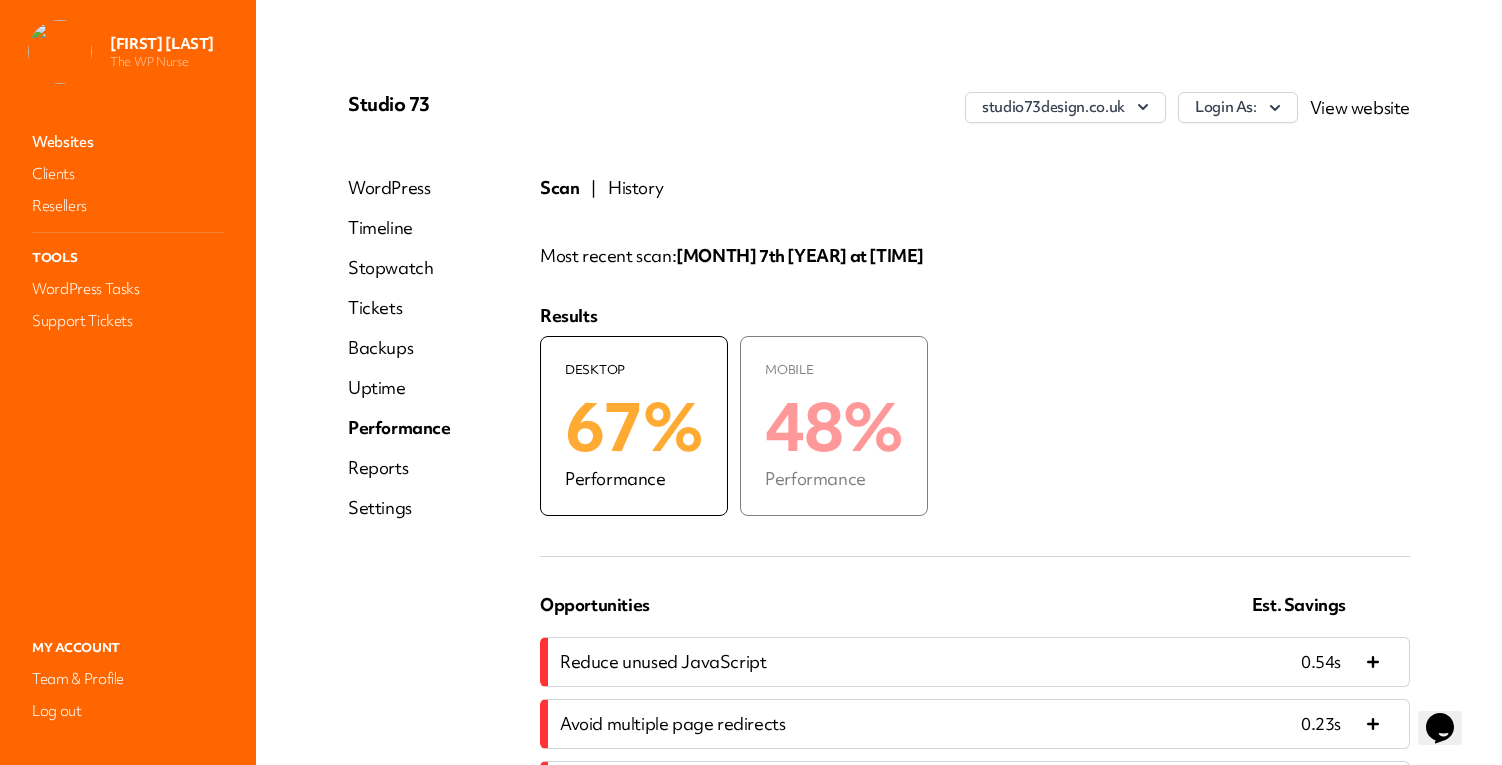 click on "History" at bounding box center (635, 188) 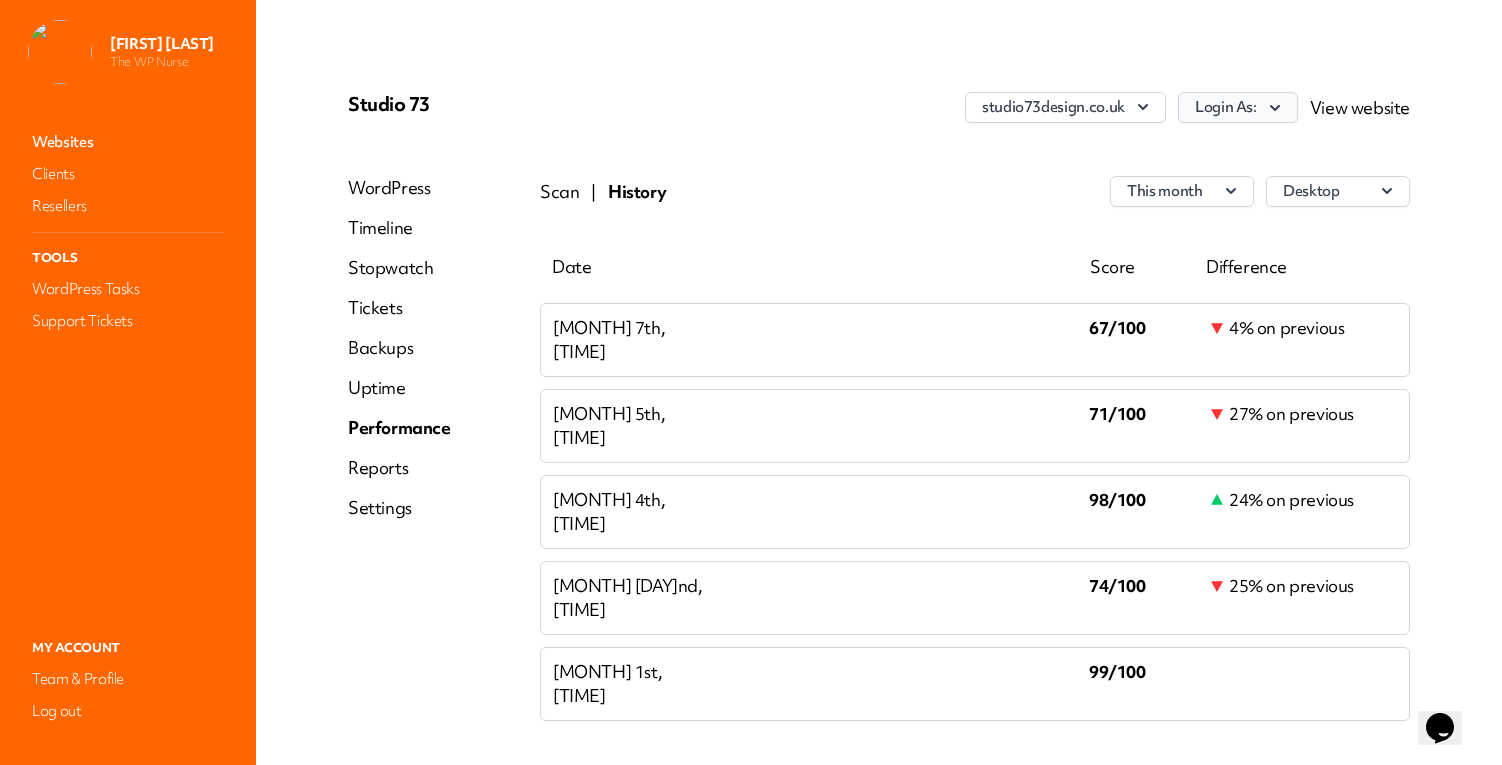 click on "Login As:" at bounding box center [1238, 107] 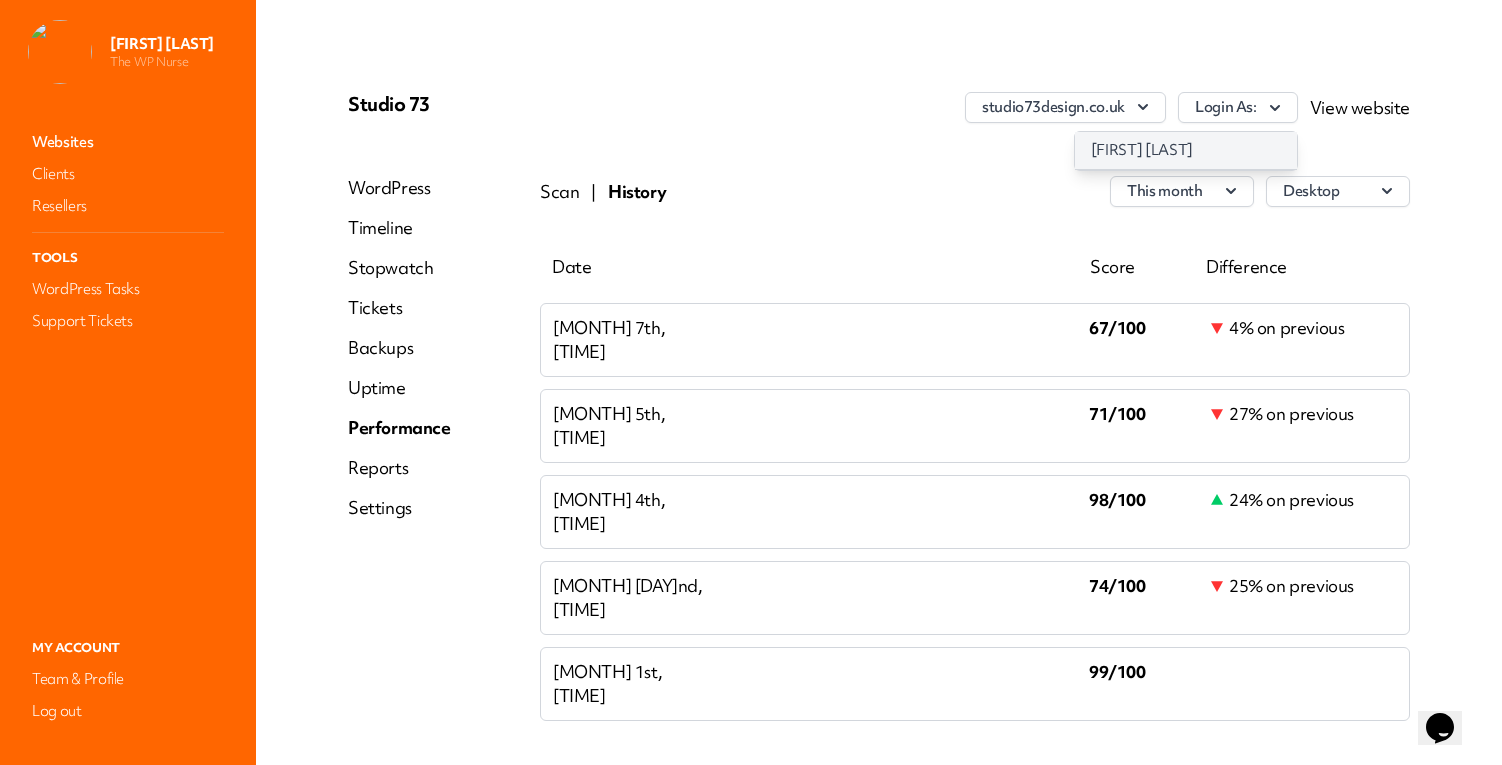 click on "Vik Martin" at bounding box center (1186, 150) 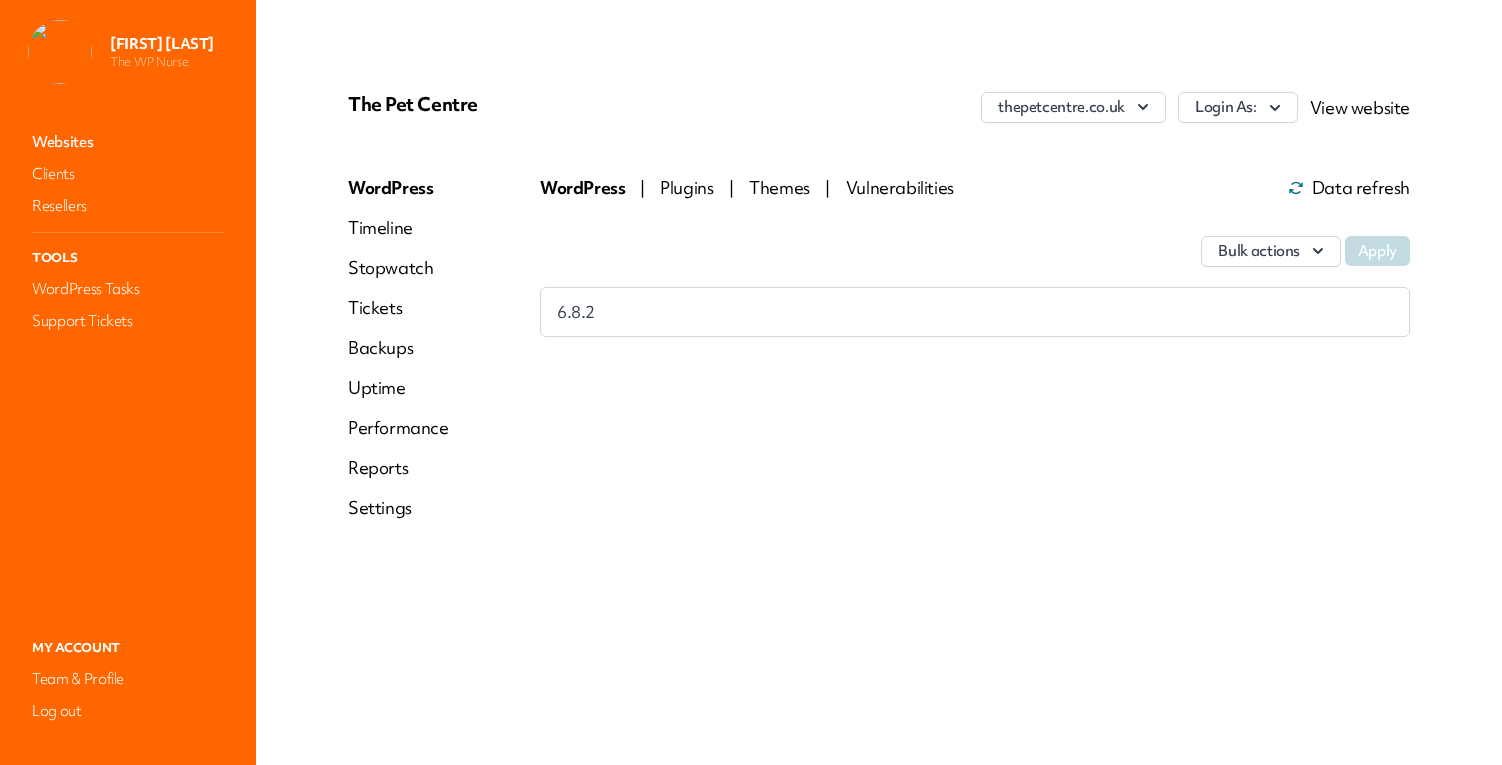 scroll, scrollTop: 0, scrollLeft: 0, axis: both 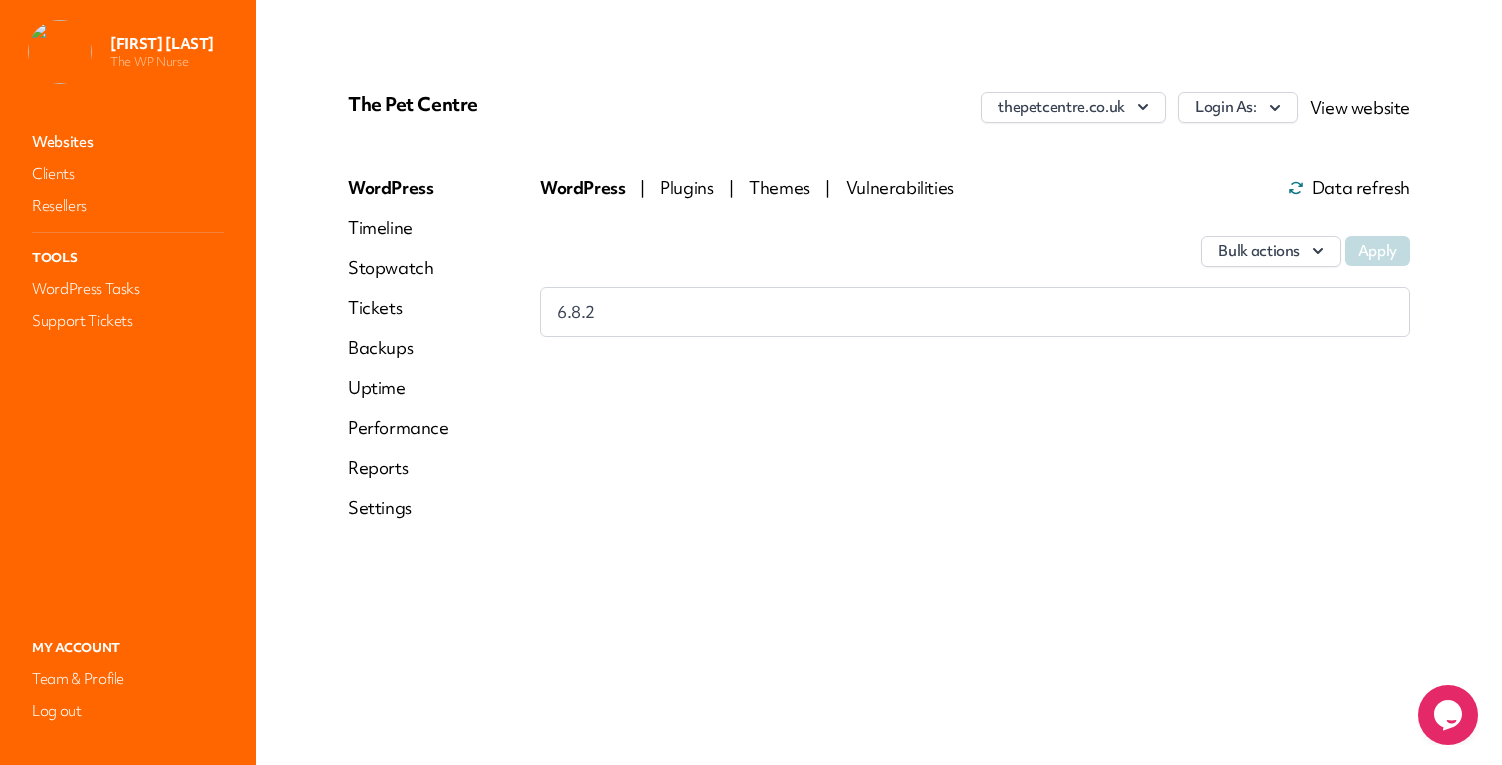 click on "Performance" at bounding box center (398, 428) 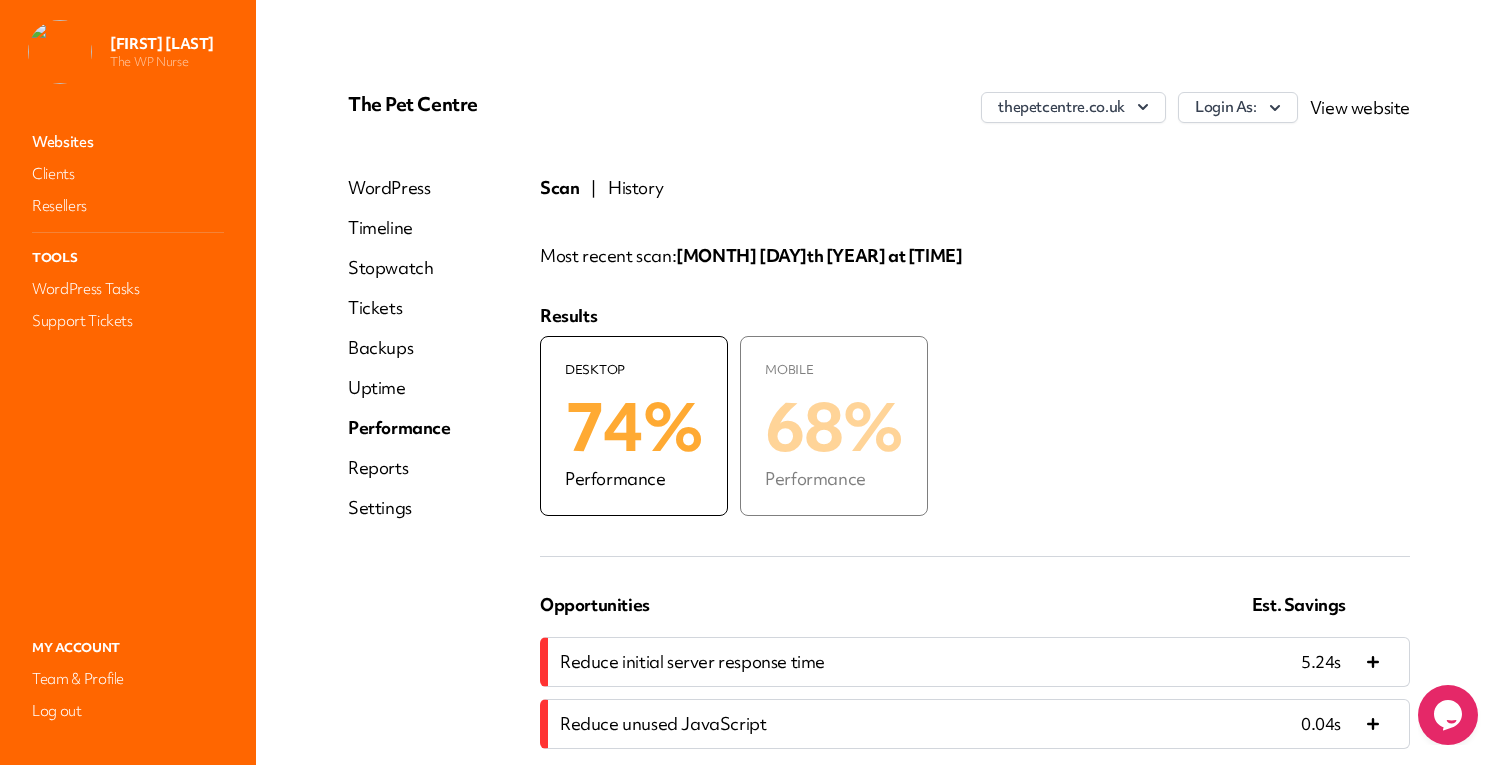 click on "History" at bounding box center (635, 188) 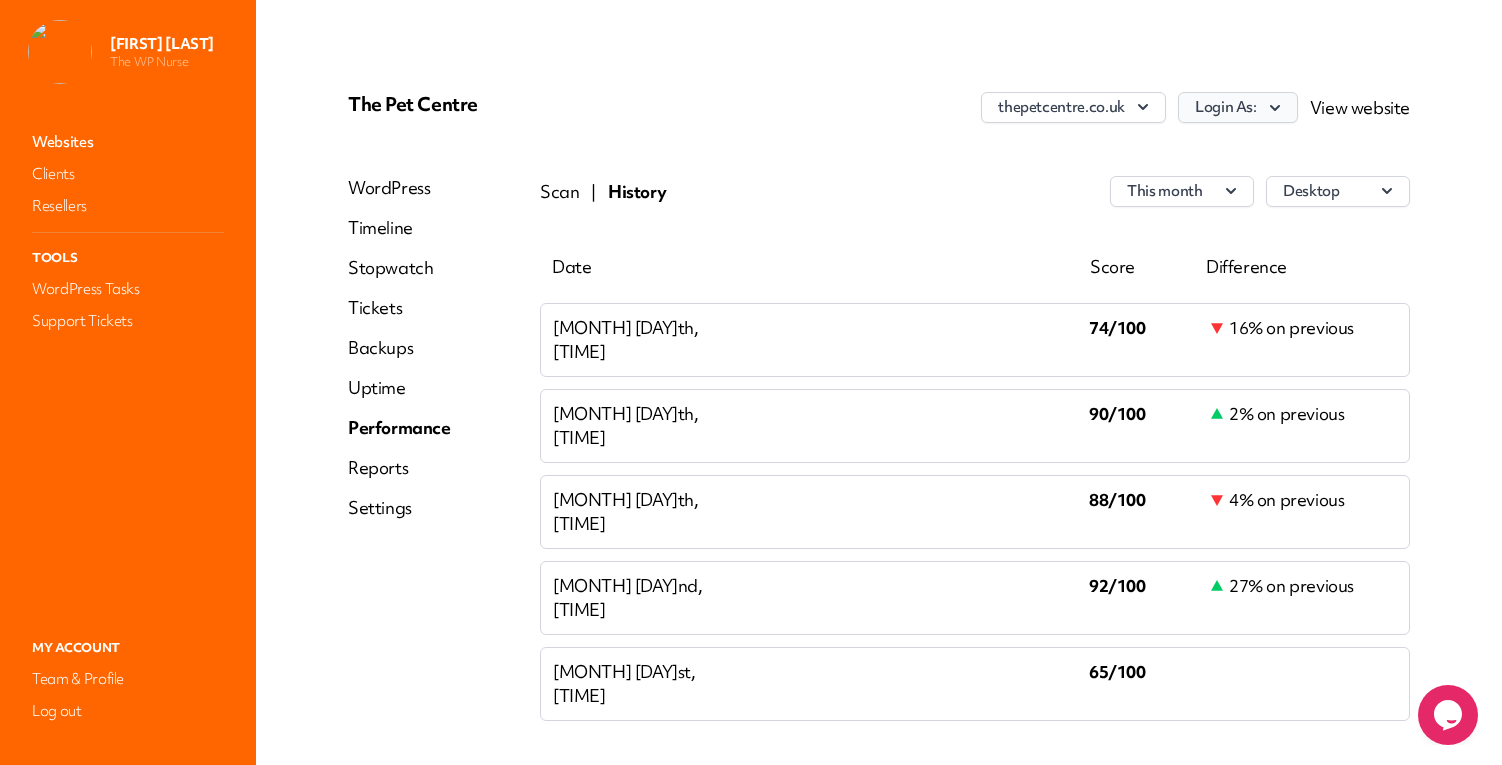 click on "Login As:" at bounding box center (1238, 107) 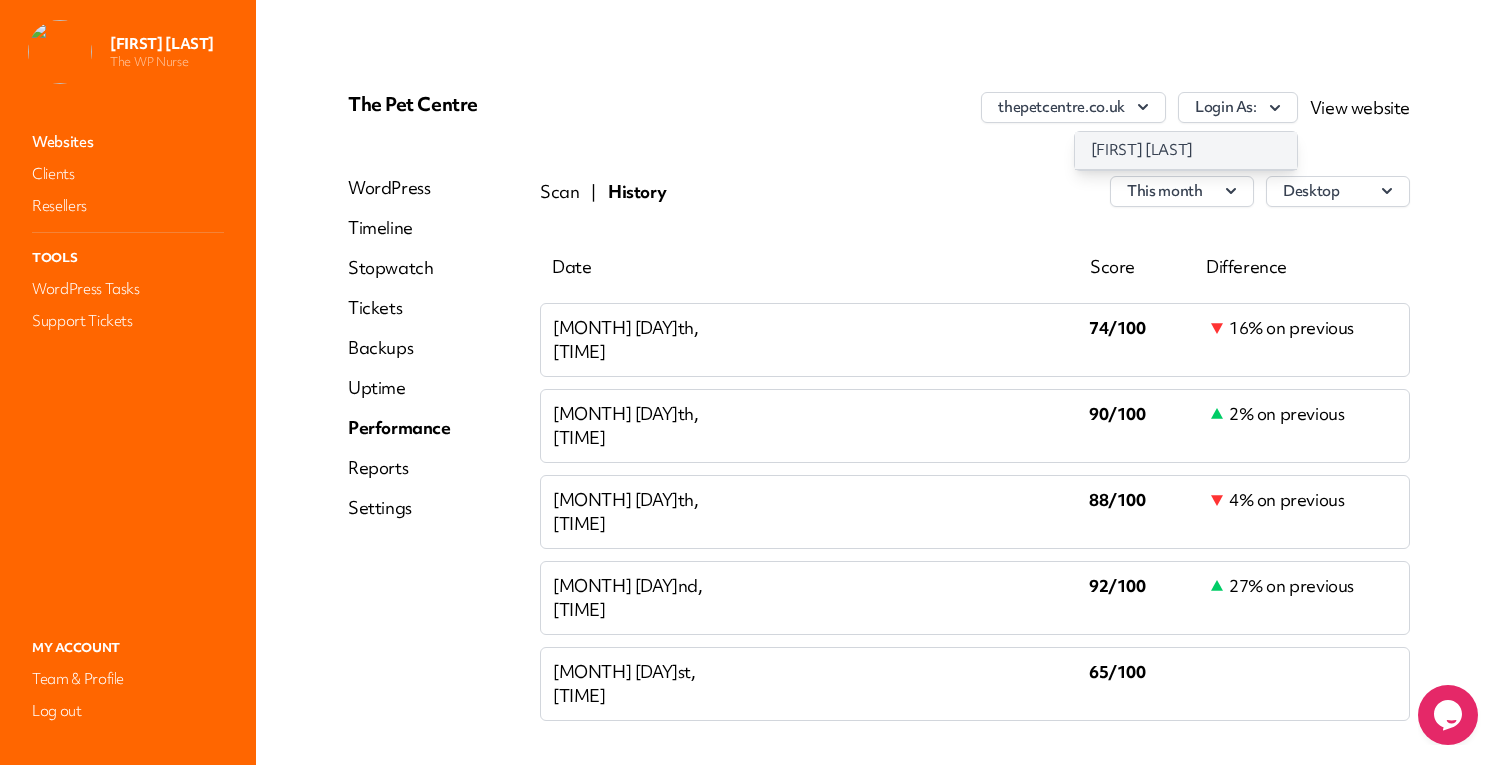 click on "Vik Martin" at bounding box center [1186, 150] 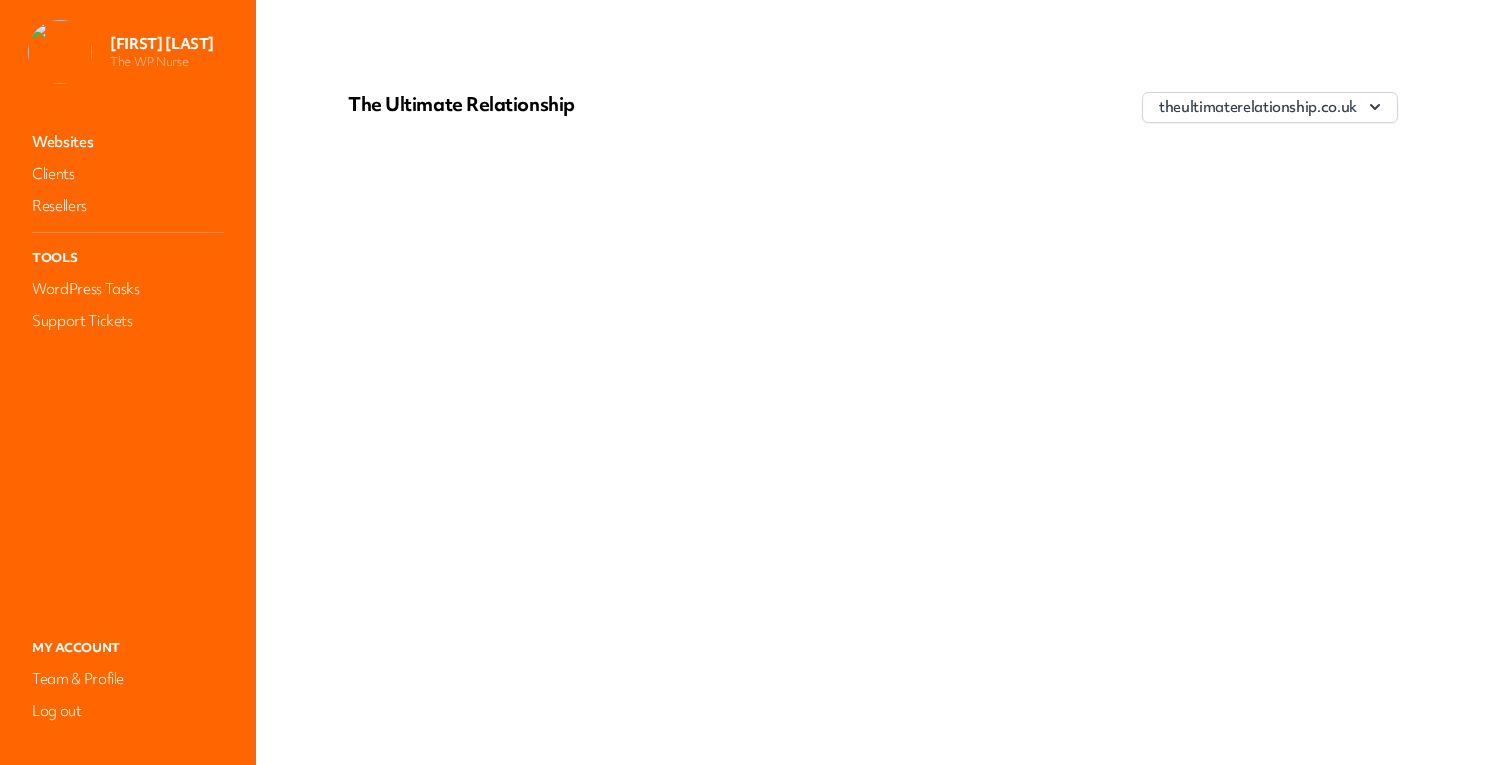scroll, scrollTop: 0, scrollLeft: 0, axis: both 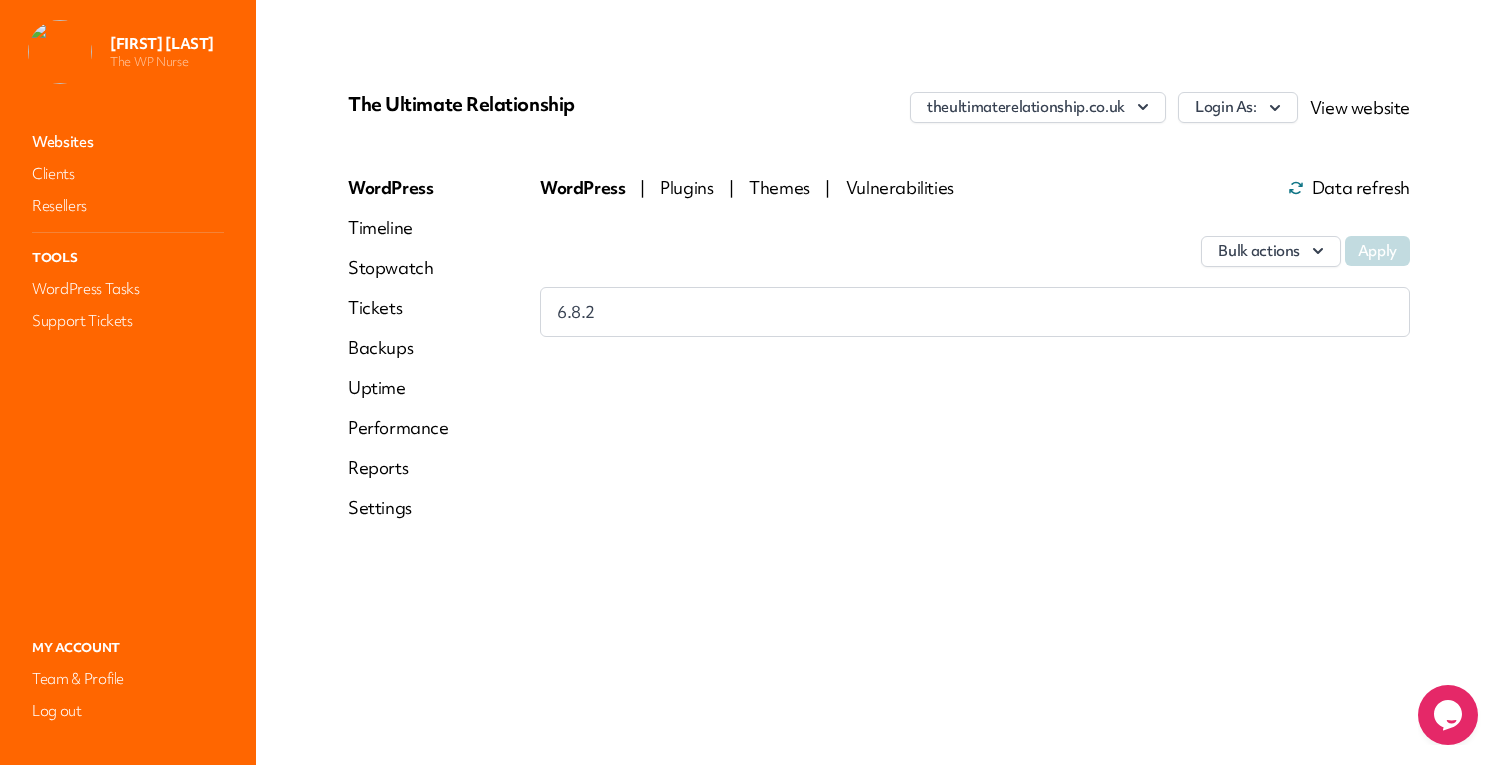 click on "Performance" at bounding box center (398, 428) 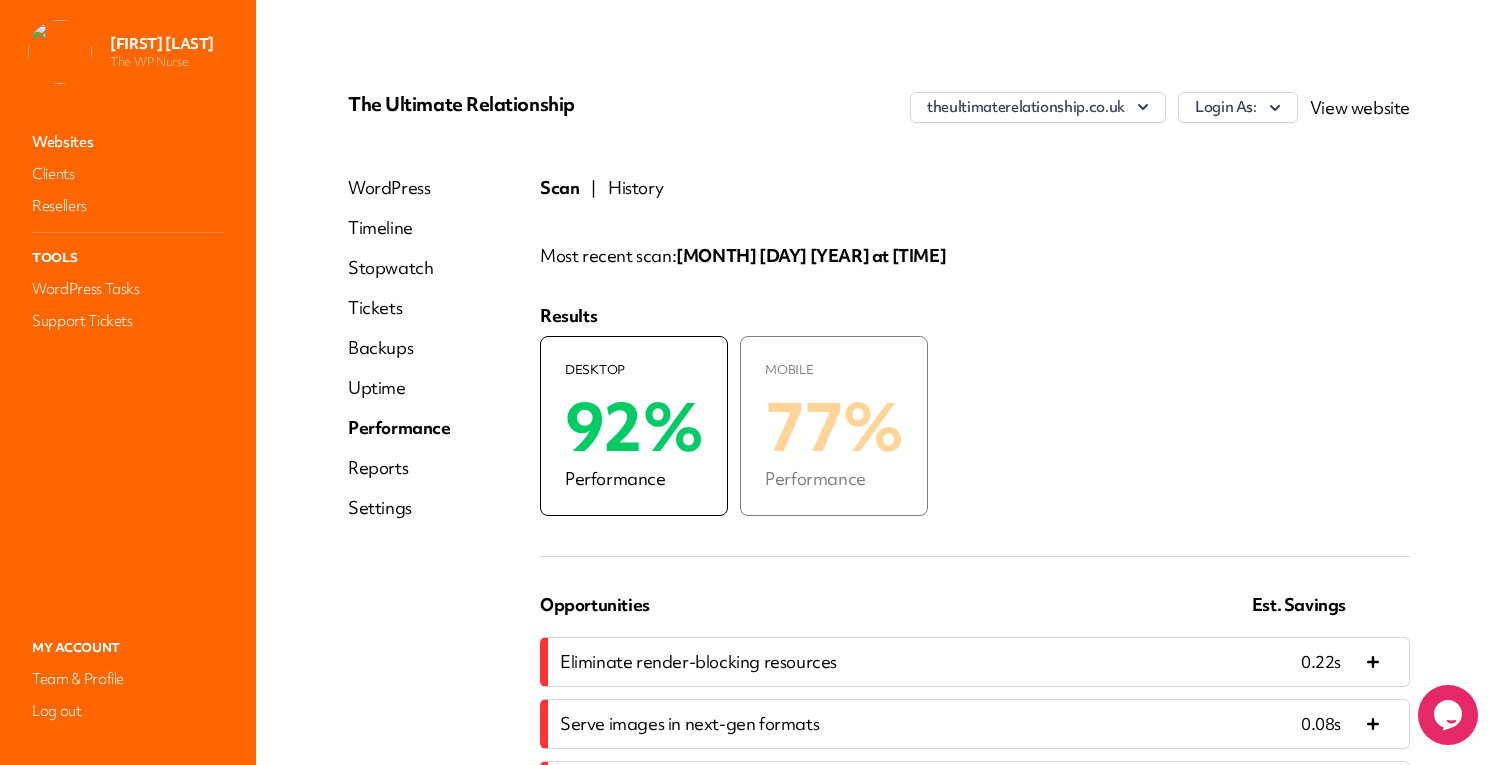 click on "History" at bounding box center [635, 188] 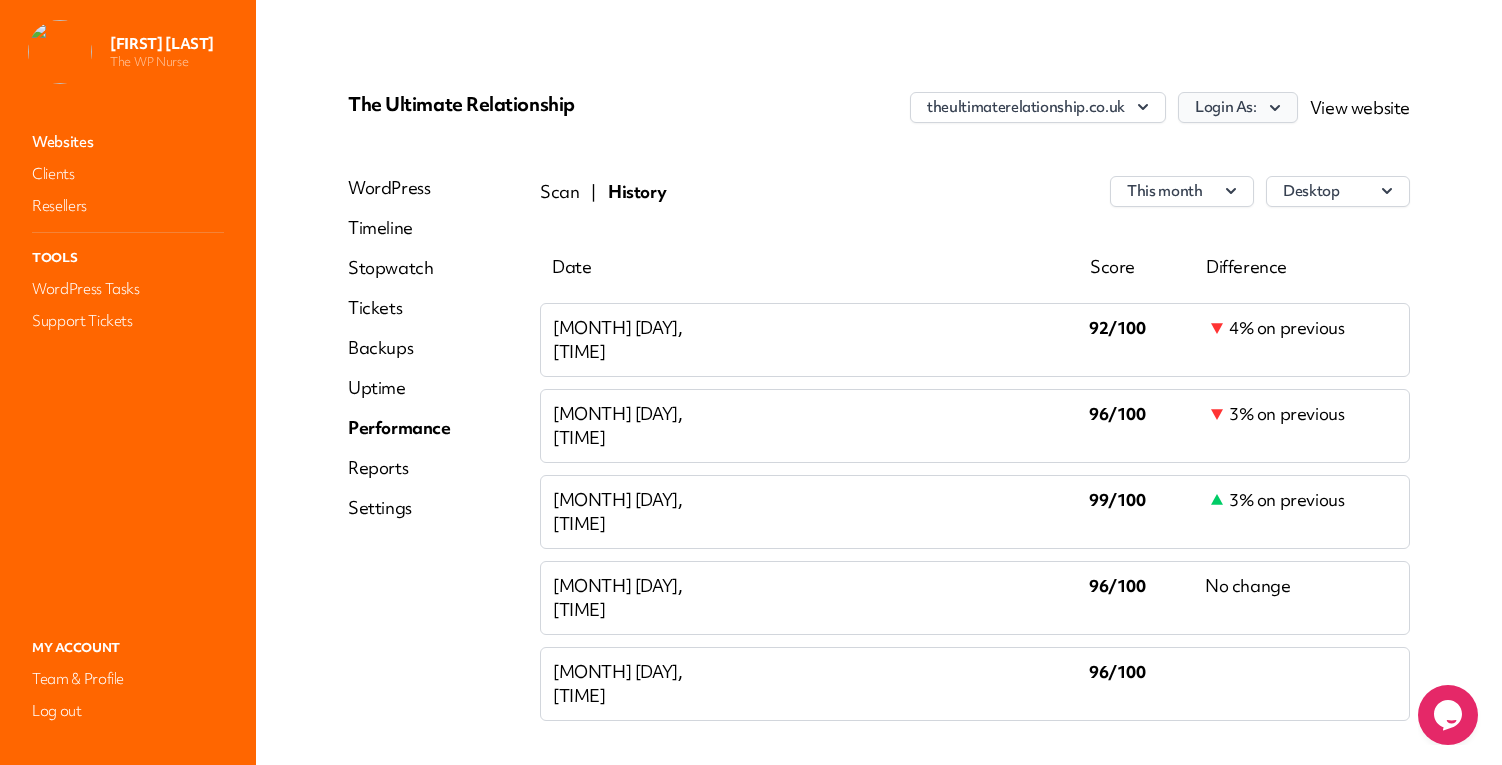 click on "Login As:" at bounding box center [1238, 107] 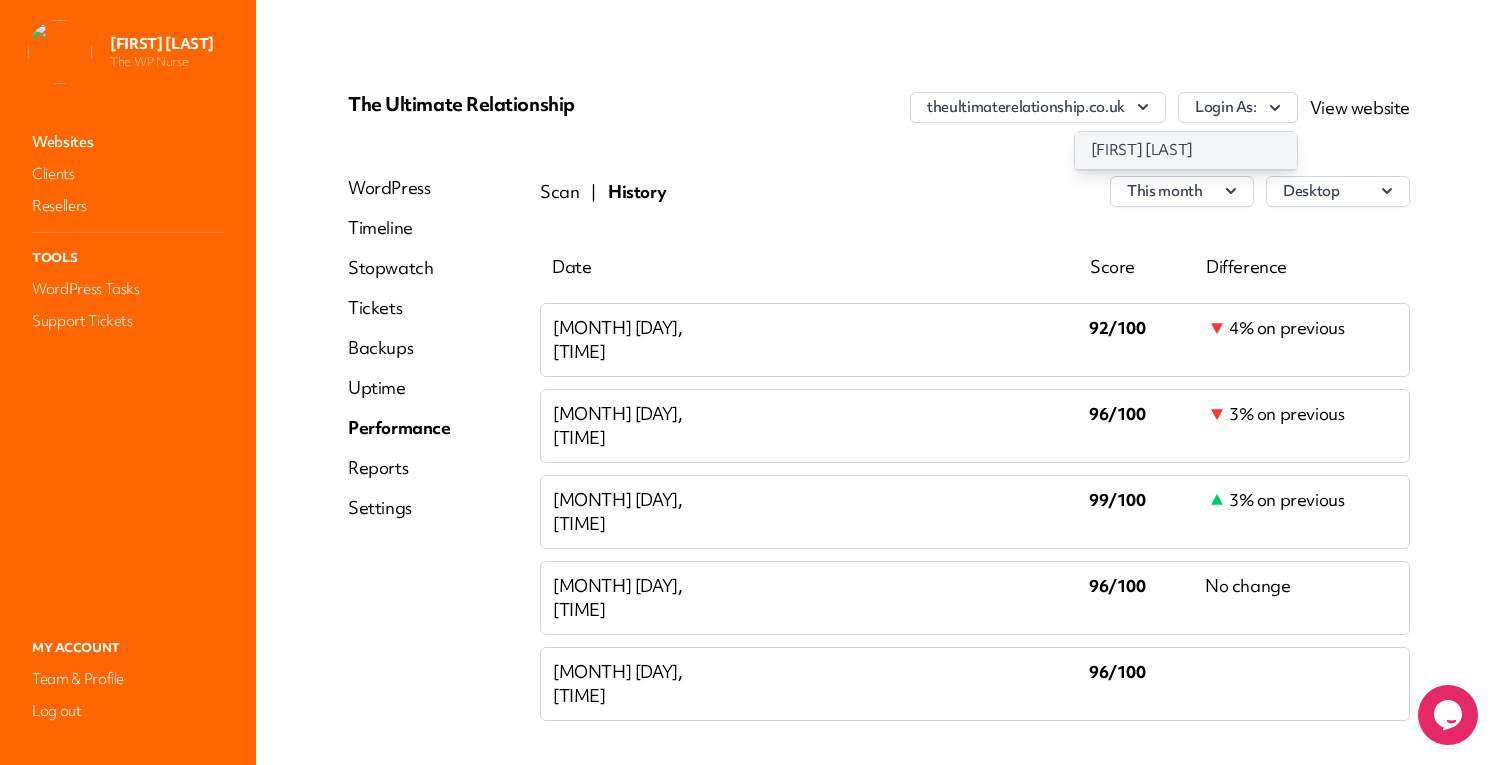 click on "[NAME] [NAME]" at bounding box center [1186, 150] 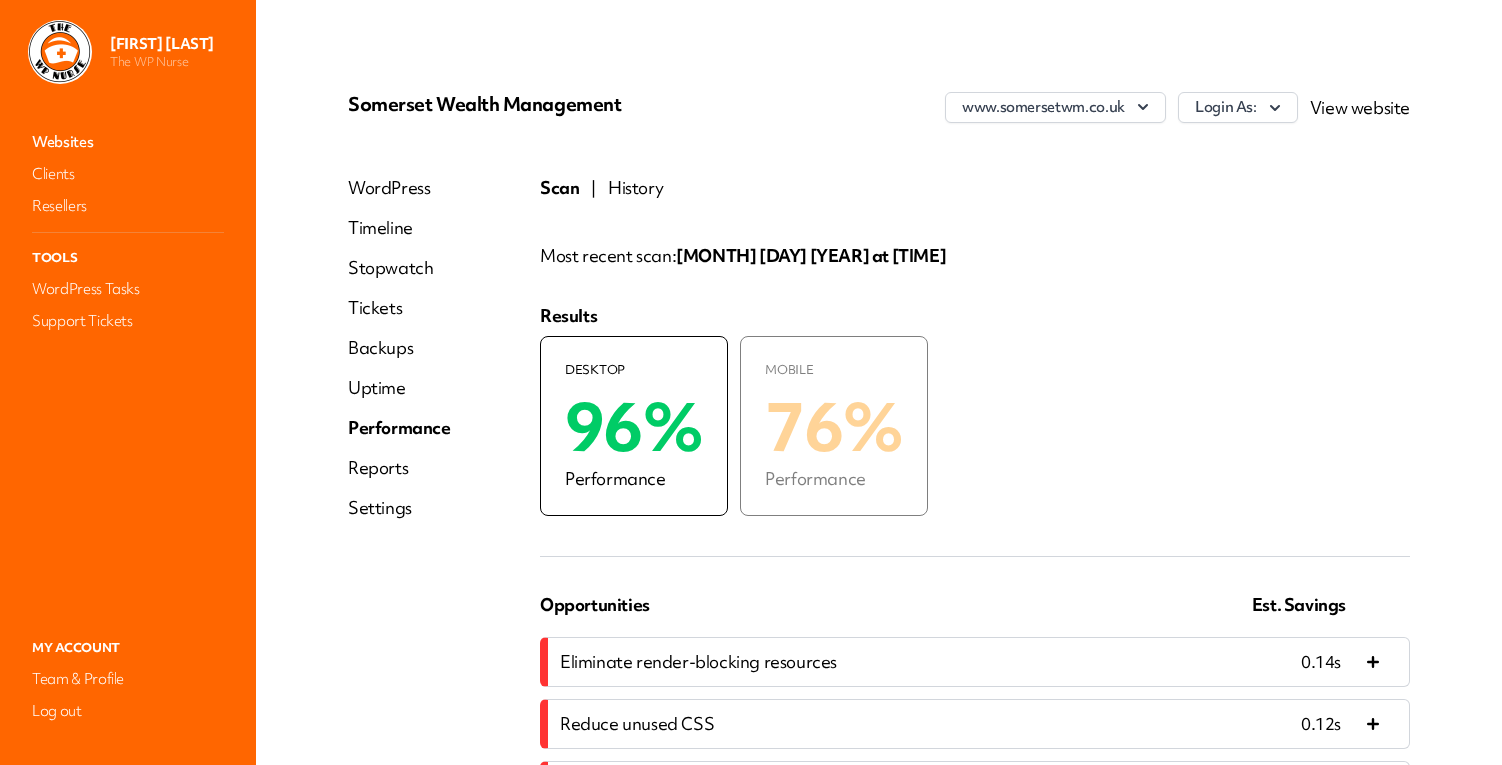 scroll, scrollTop: 0, scrollLeft: 0, axis: both 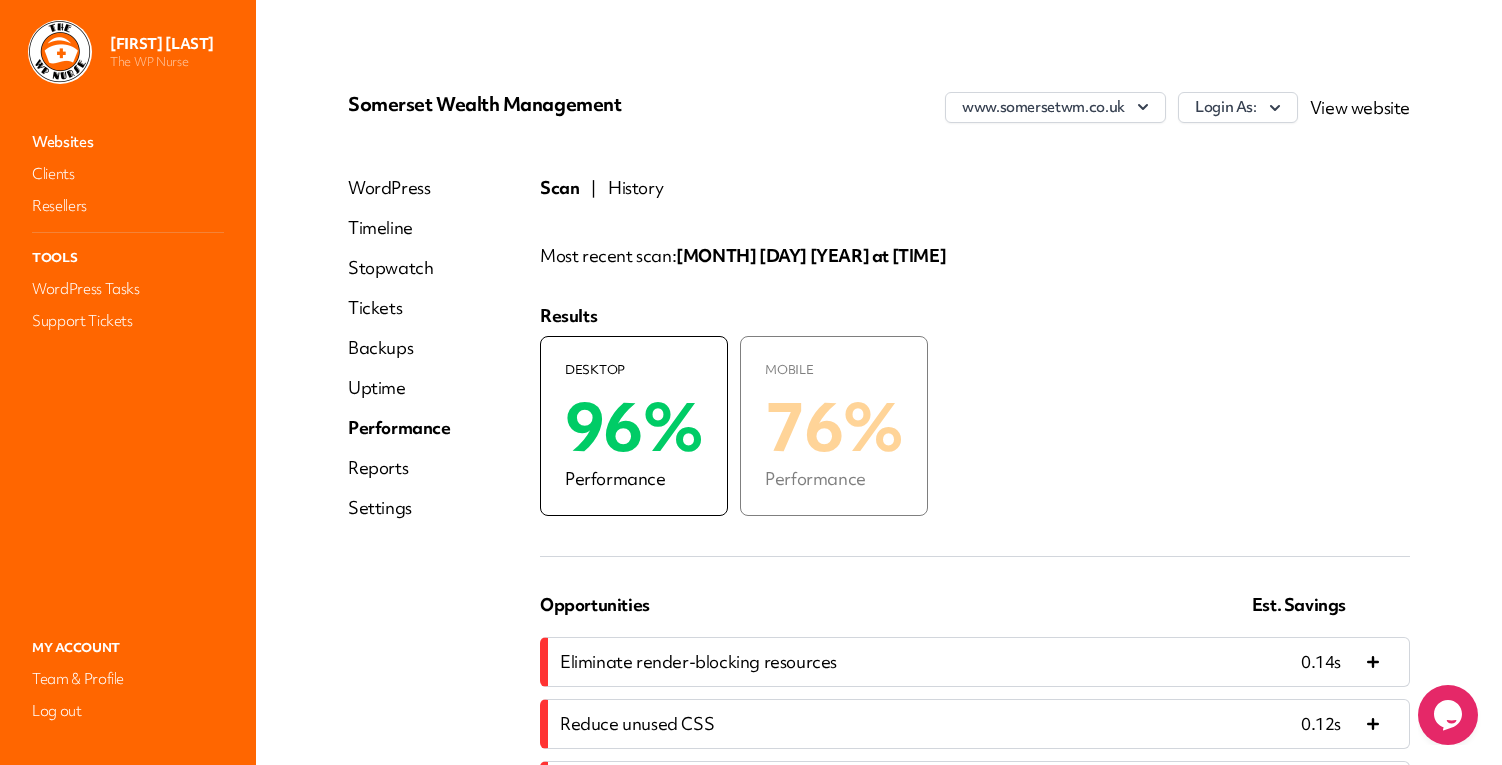 click on "History" at bounding box center (635, 188) 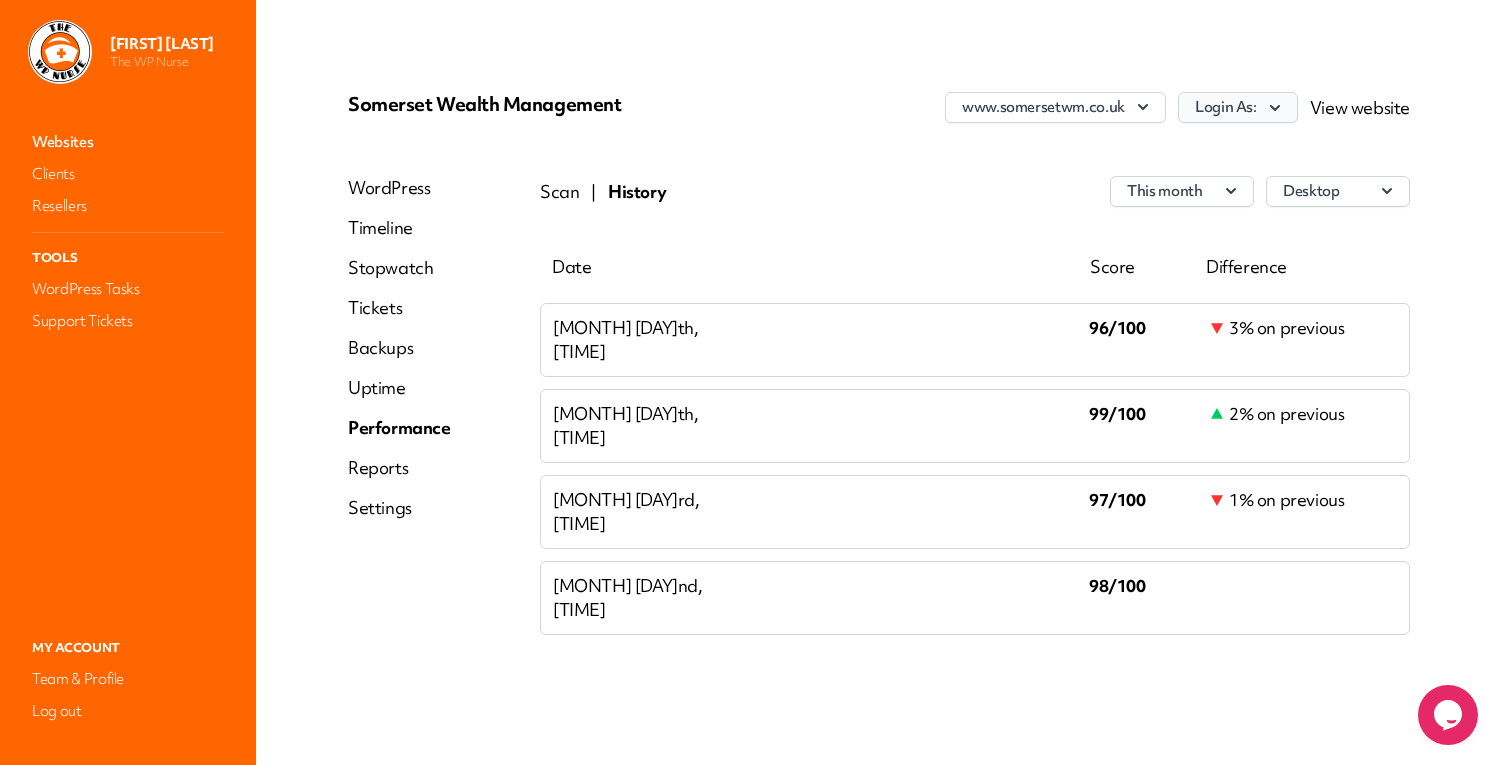 click on "Login As:" at bounding box center [1238, 107] 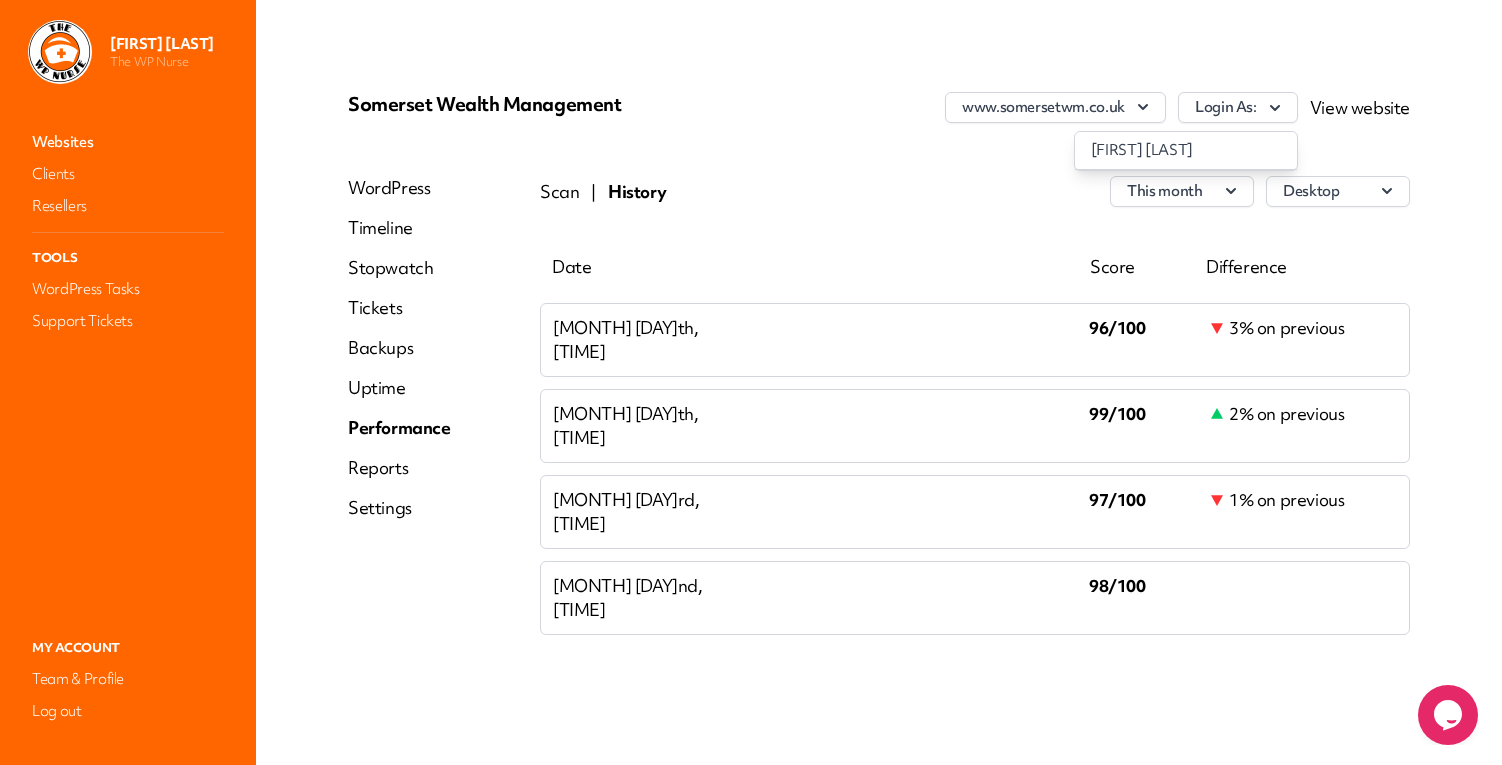click on "[FIRST] [LAST]" at bounding box center (1186, 150) 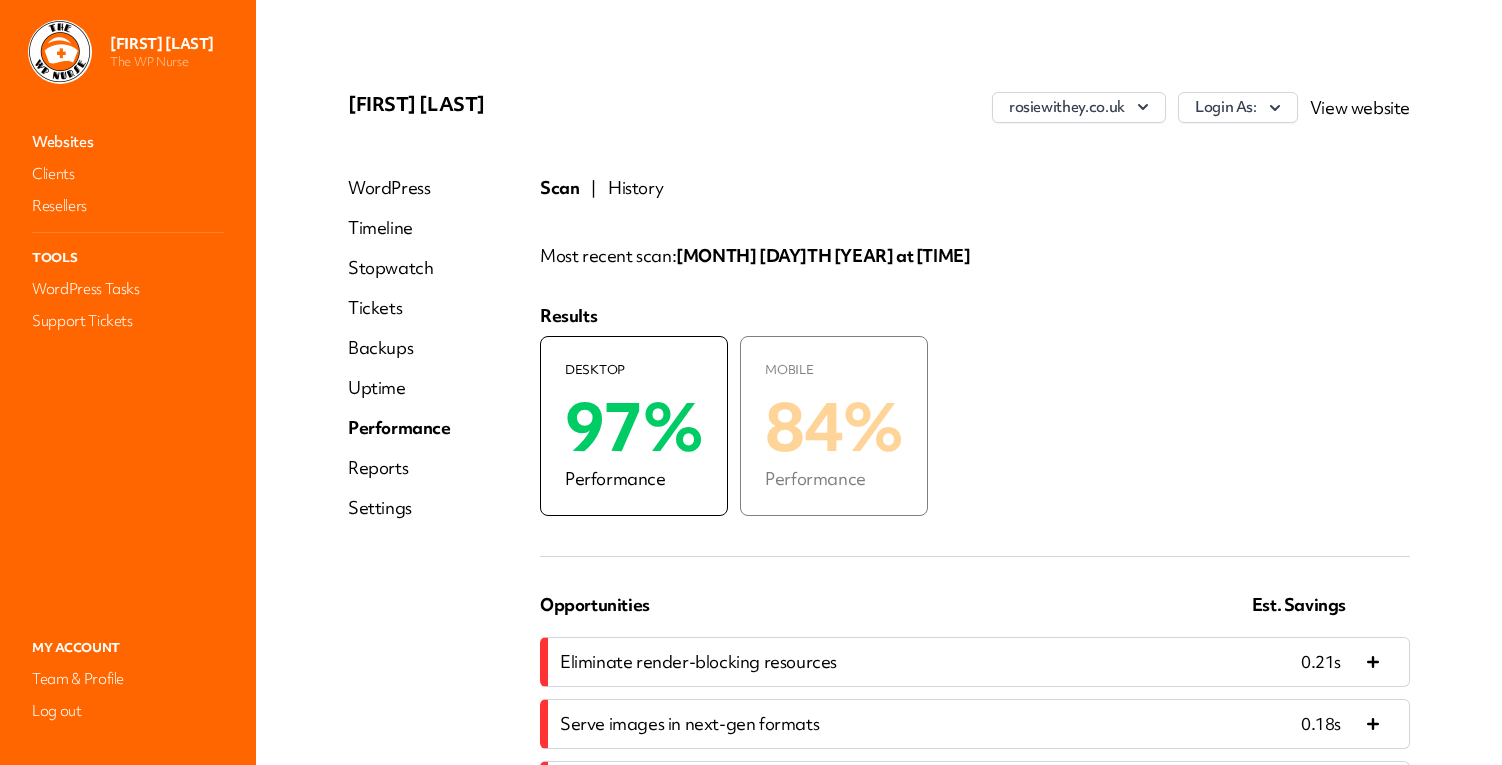 scroll, scrollTop: 0, scrollLeft: 0, axis: both 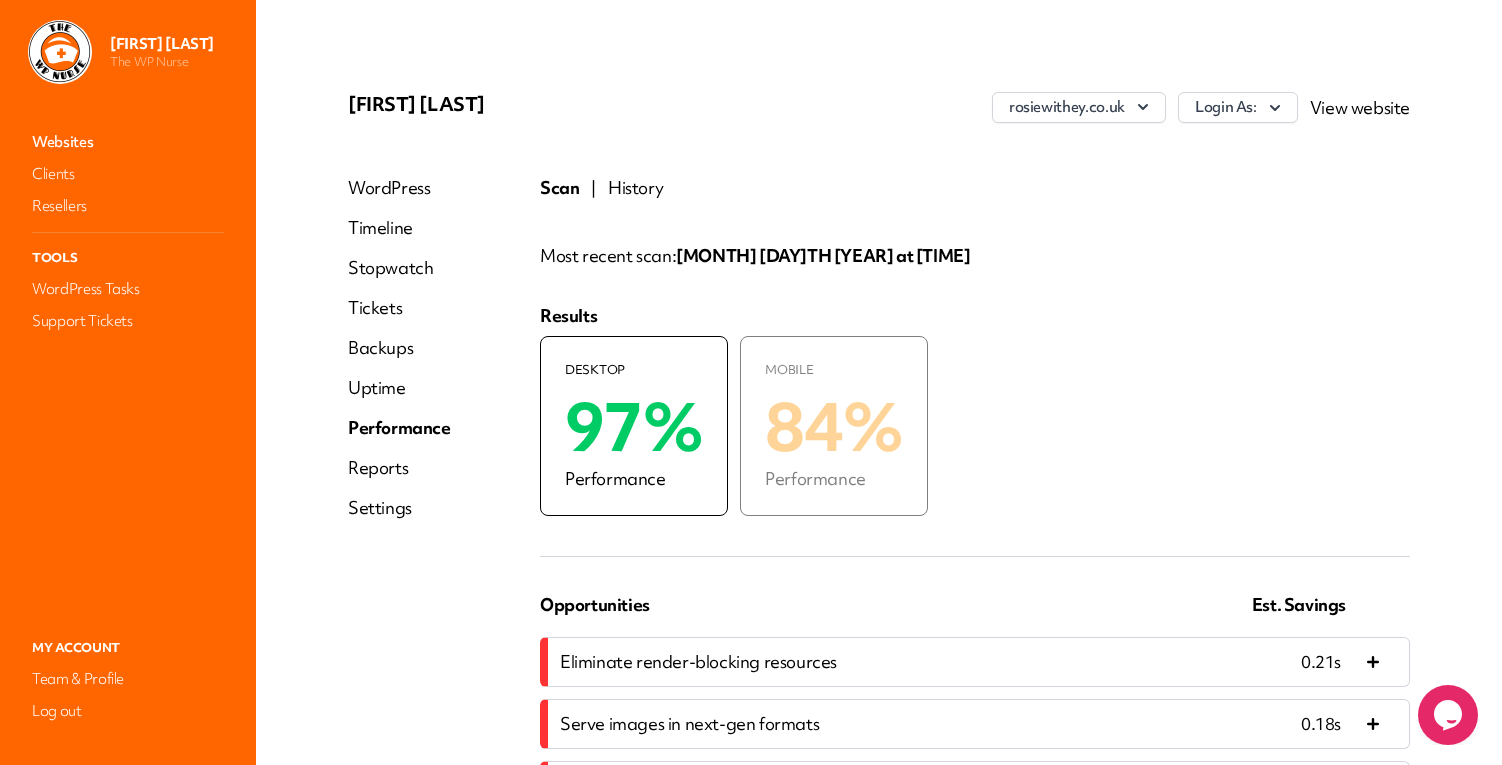 click on "History" at bounding box center (635, 188) 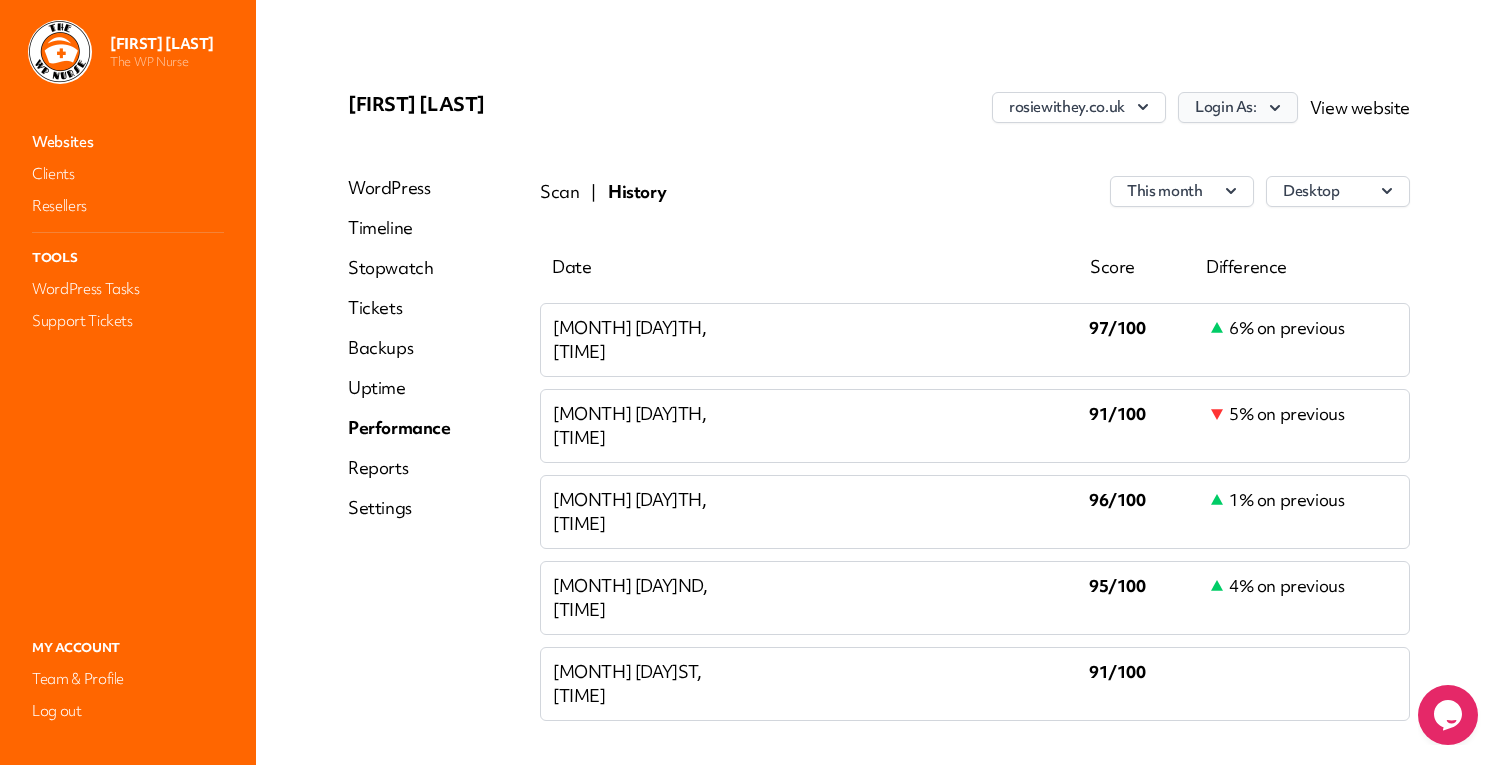 click on "Login As:" at bounding box center (1238, 107) 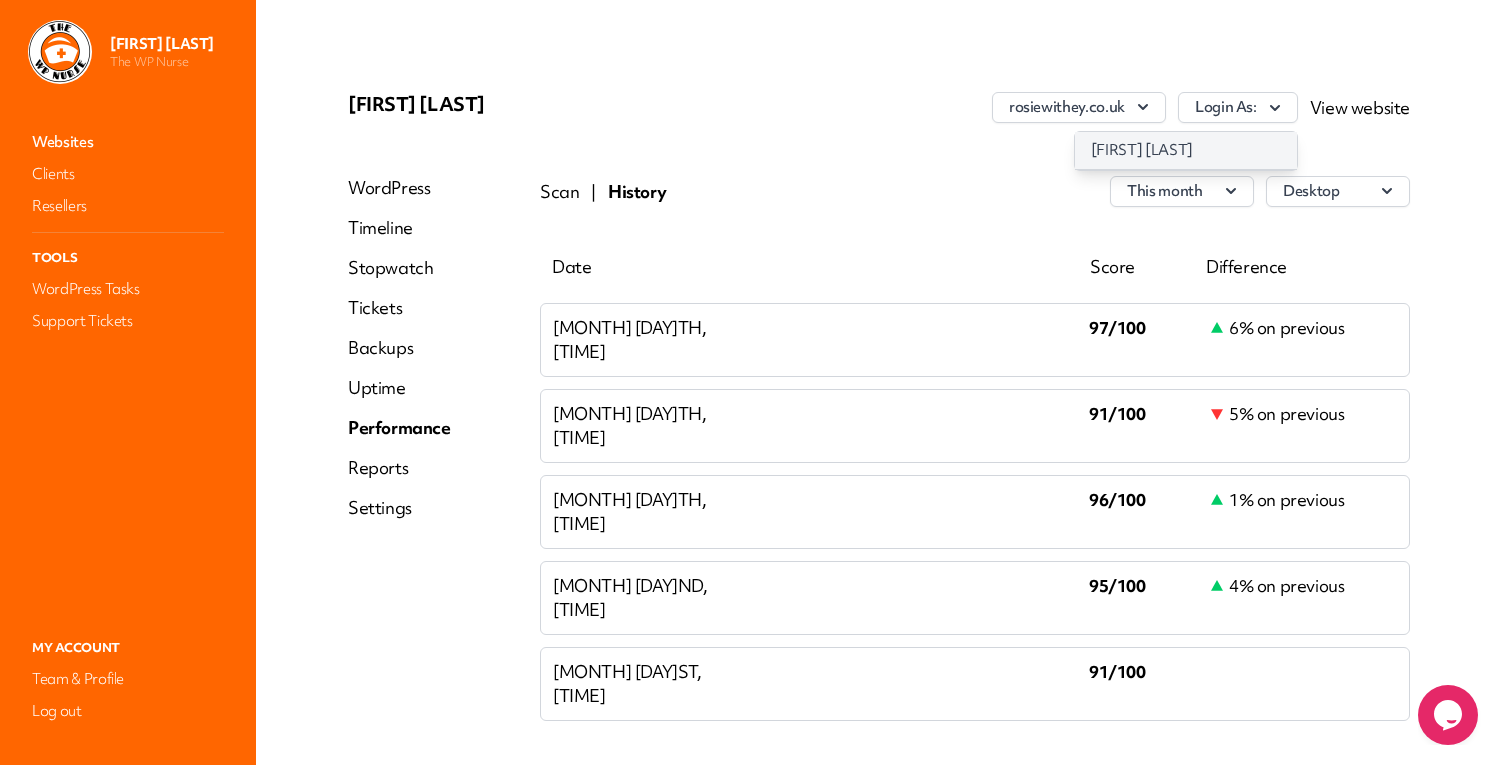 click on "[FIRST] [LAST]" at bounding box center (1186, 150) 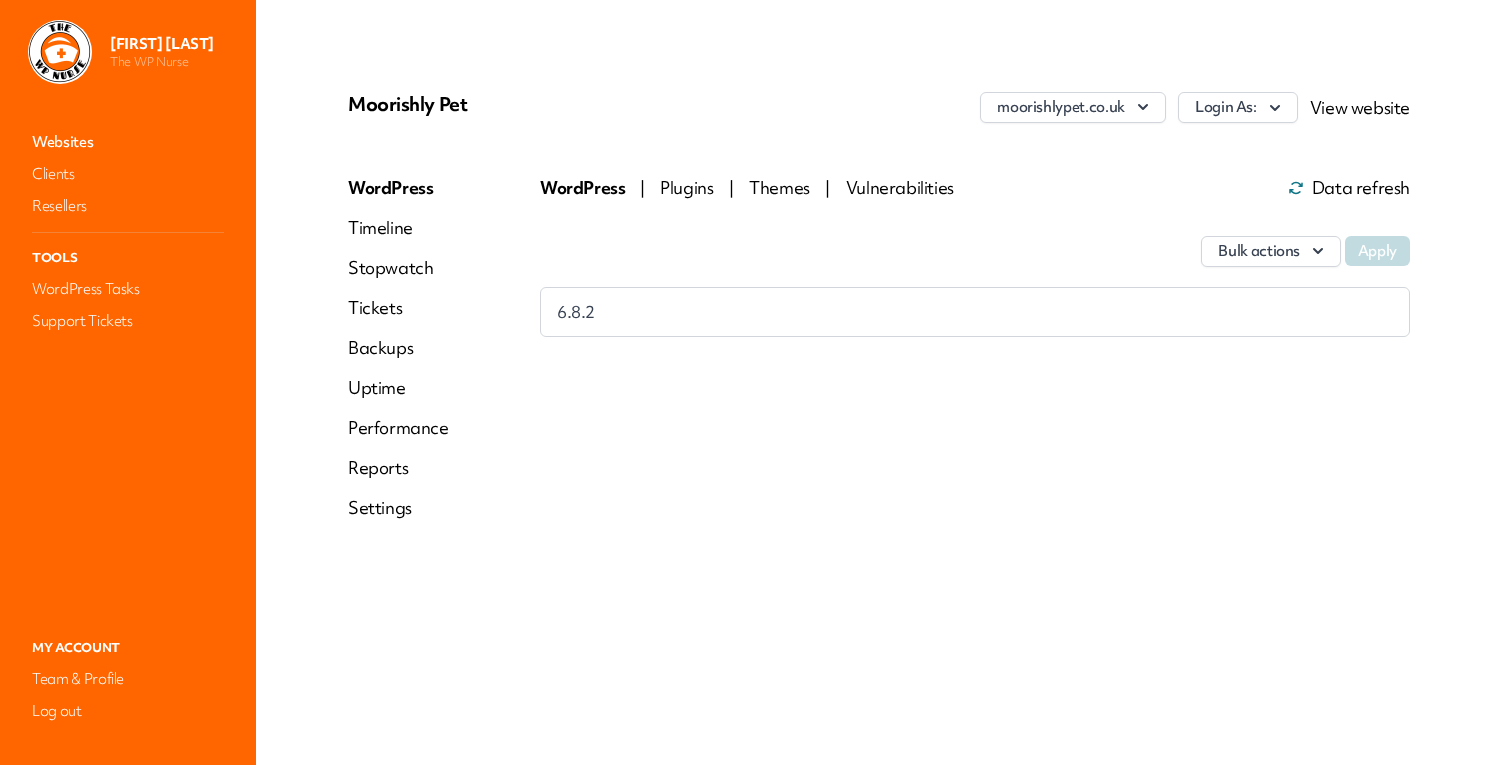 scroll, scrollTop: 0, scrollLeft: 0, axis: both 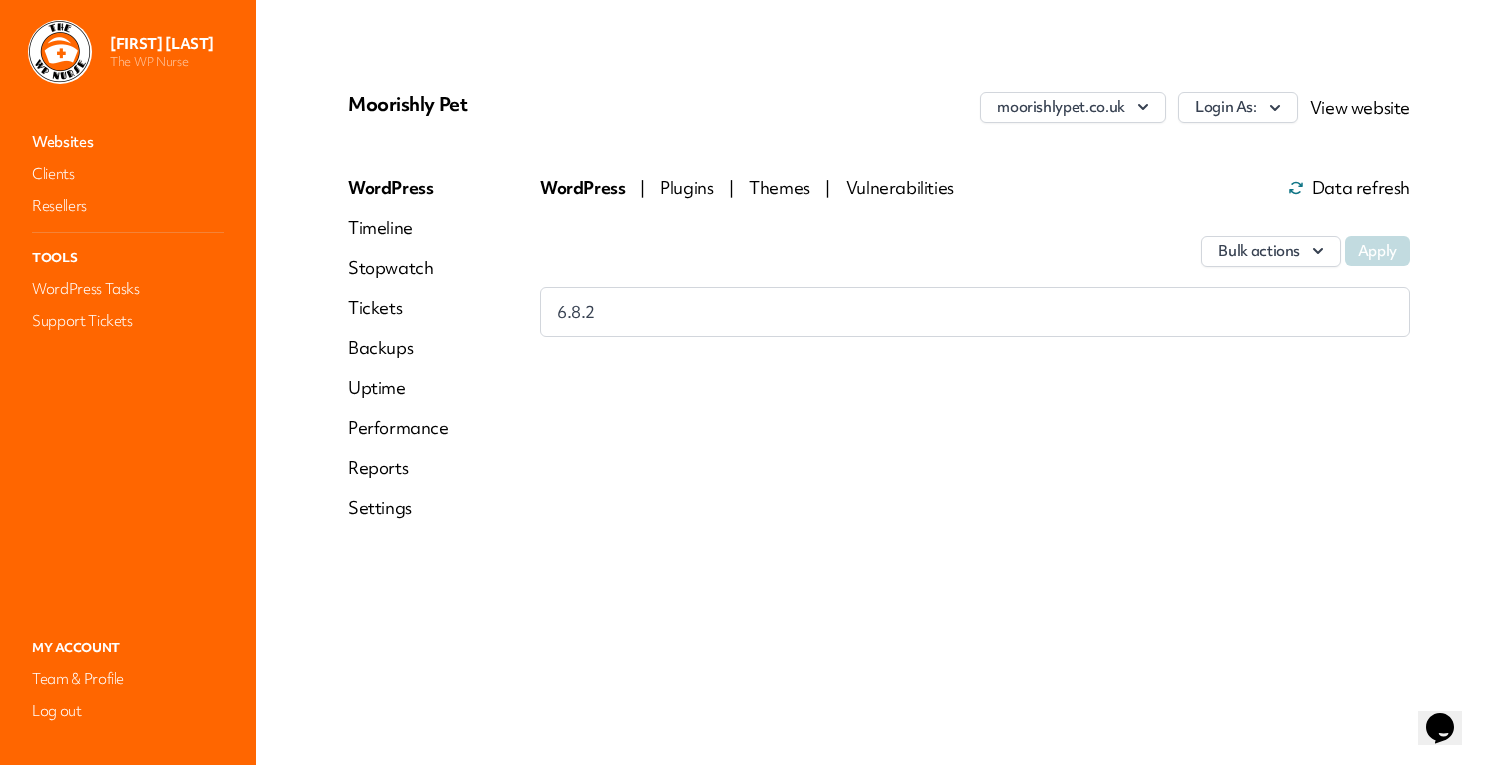 click on "Performance" at bounding box center (398, 428) 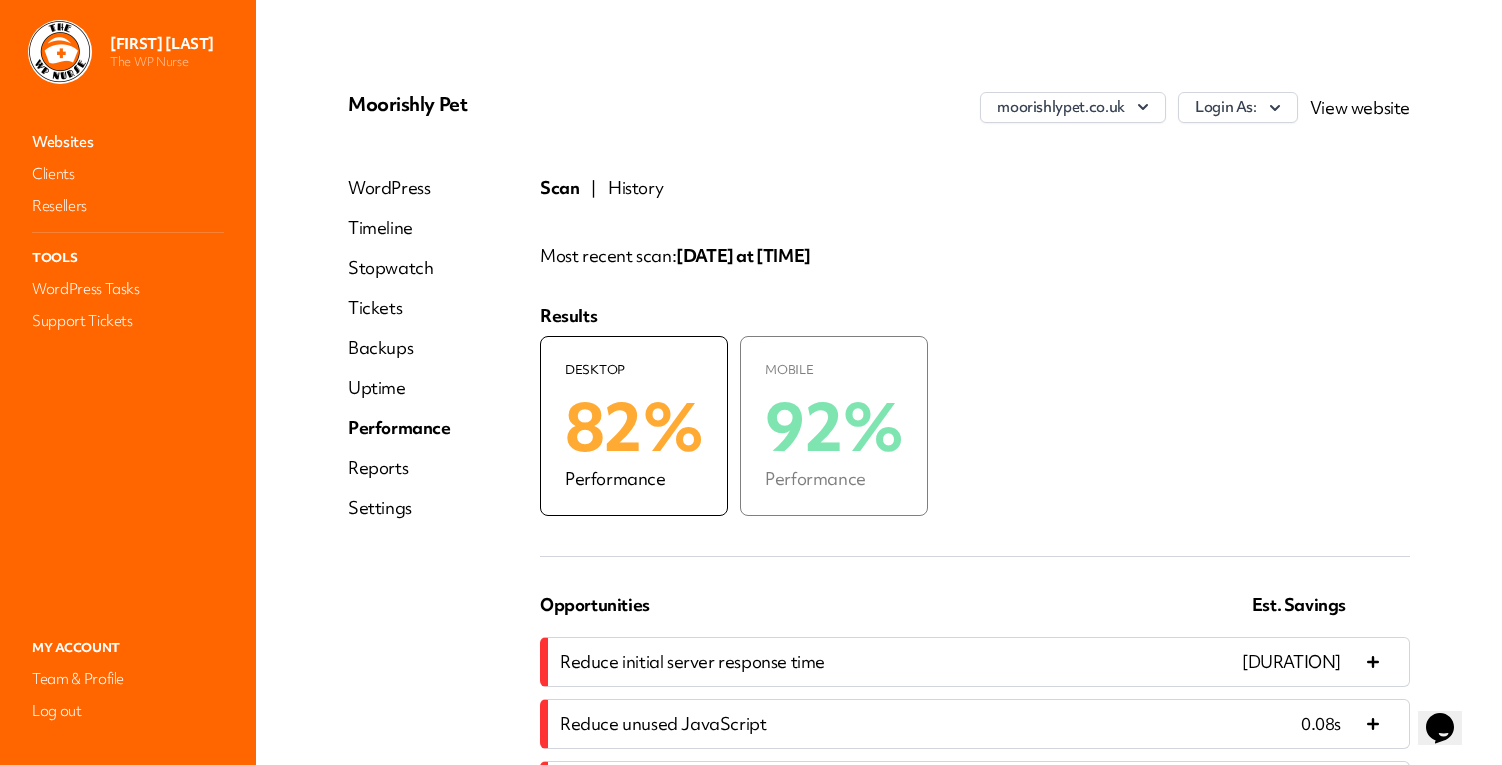 click on "History" at bounding box center [635, 188] 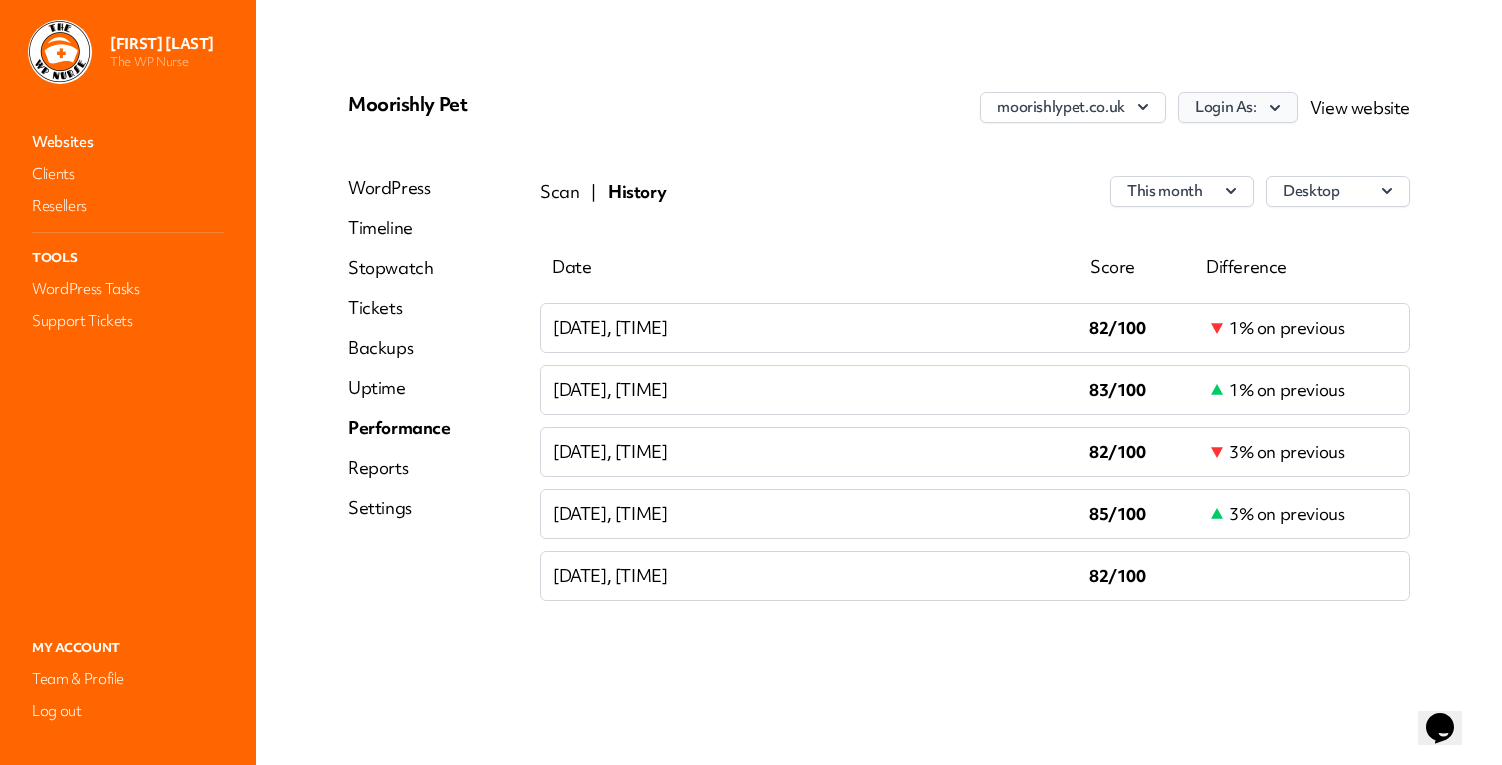 click on "Login As:" at bounding box center [1238, 107] 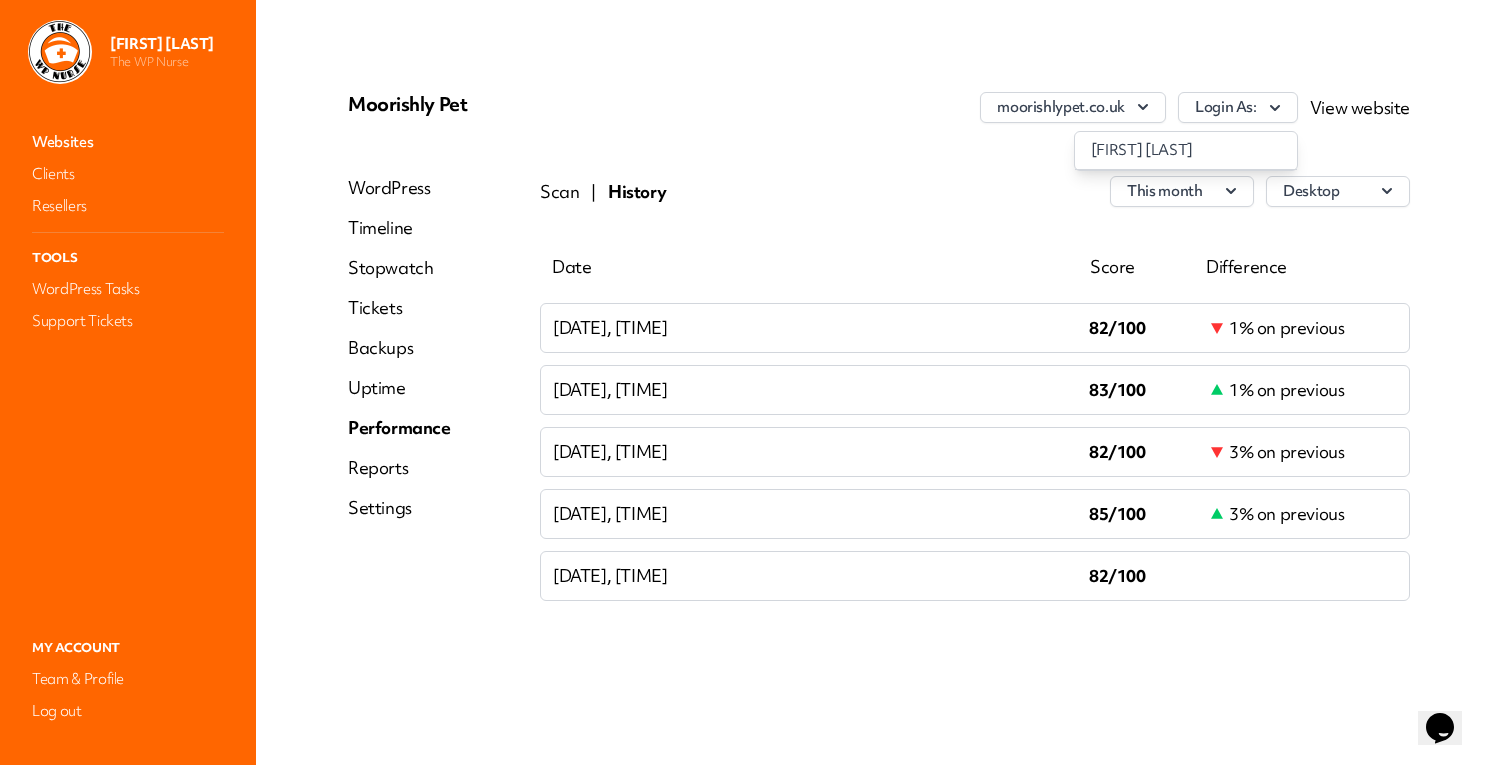 click on "[NAME] [NAME]" at bounding box center (1186, 150) 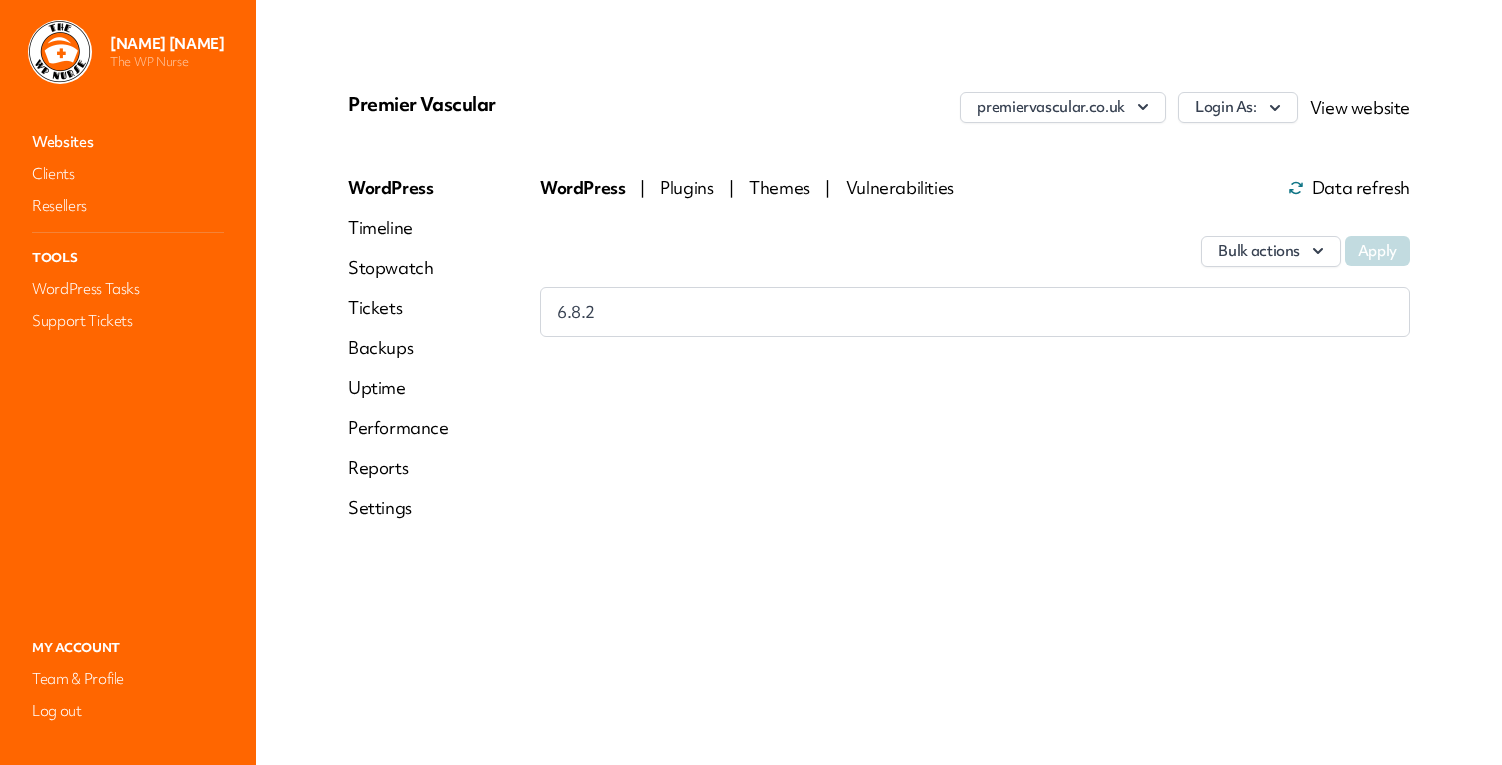 scroll, scrollTop: 0, scrollLeft: 0, axis: both 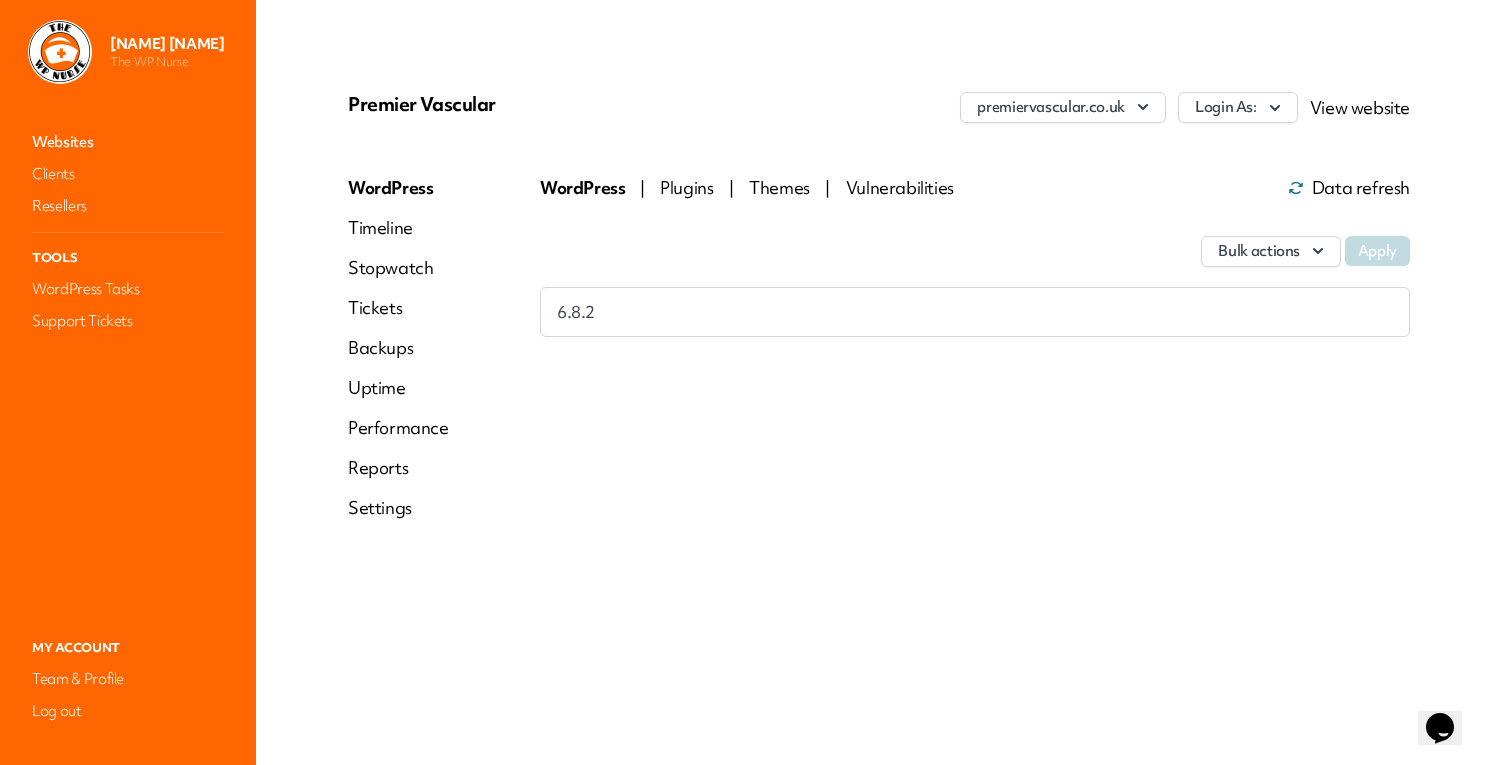 click on "Performance" at bounding box center (398, 428) 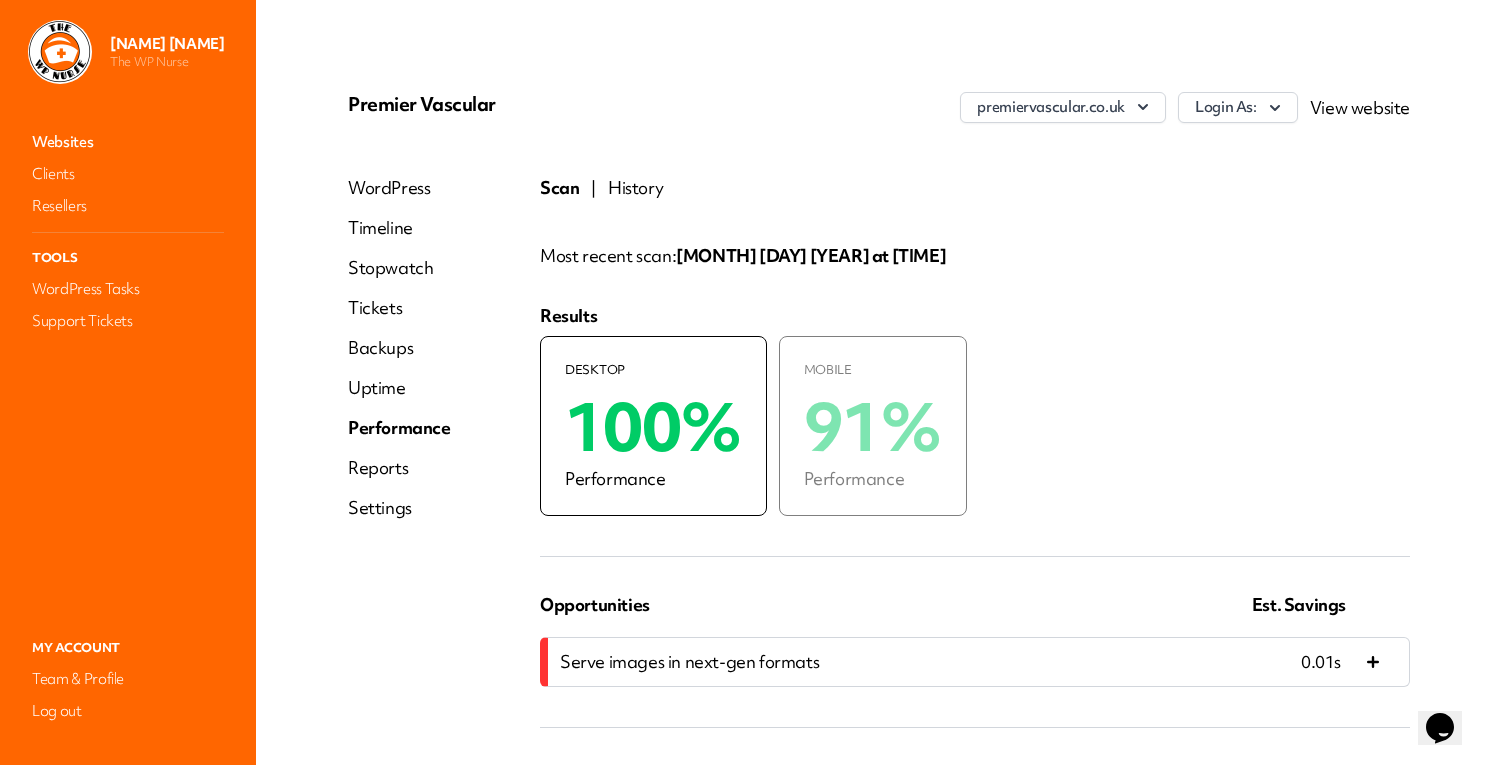 click on "History" at bounding box center (635, 188) 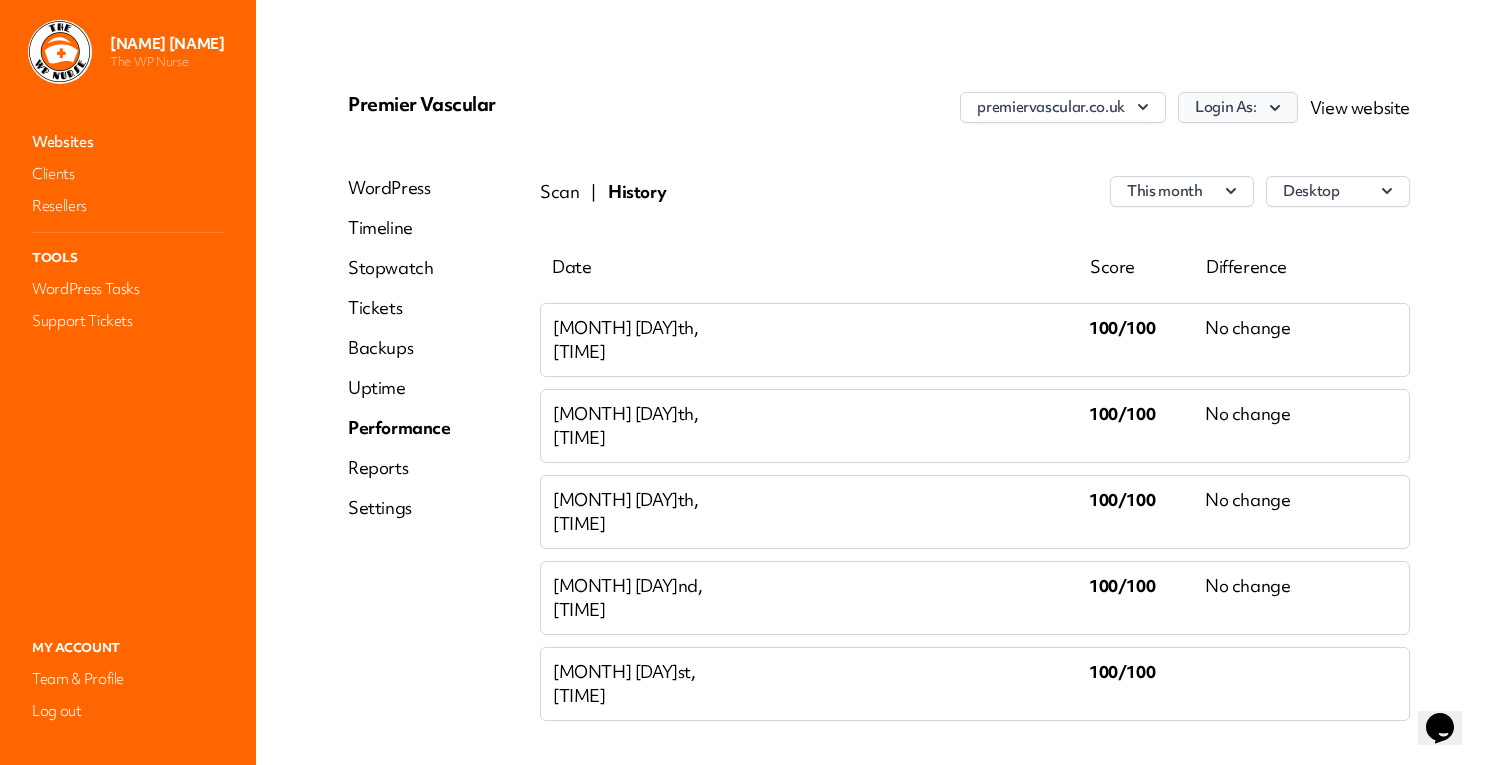 click on "Login As:" at bounding box center (1238, 107) 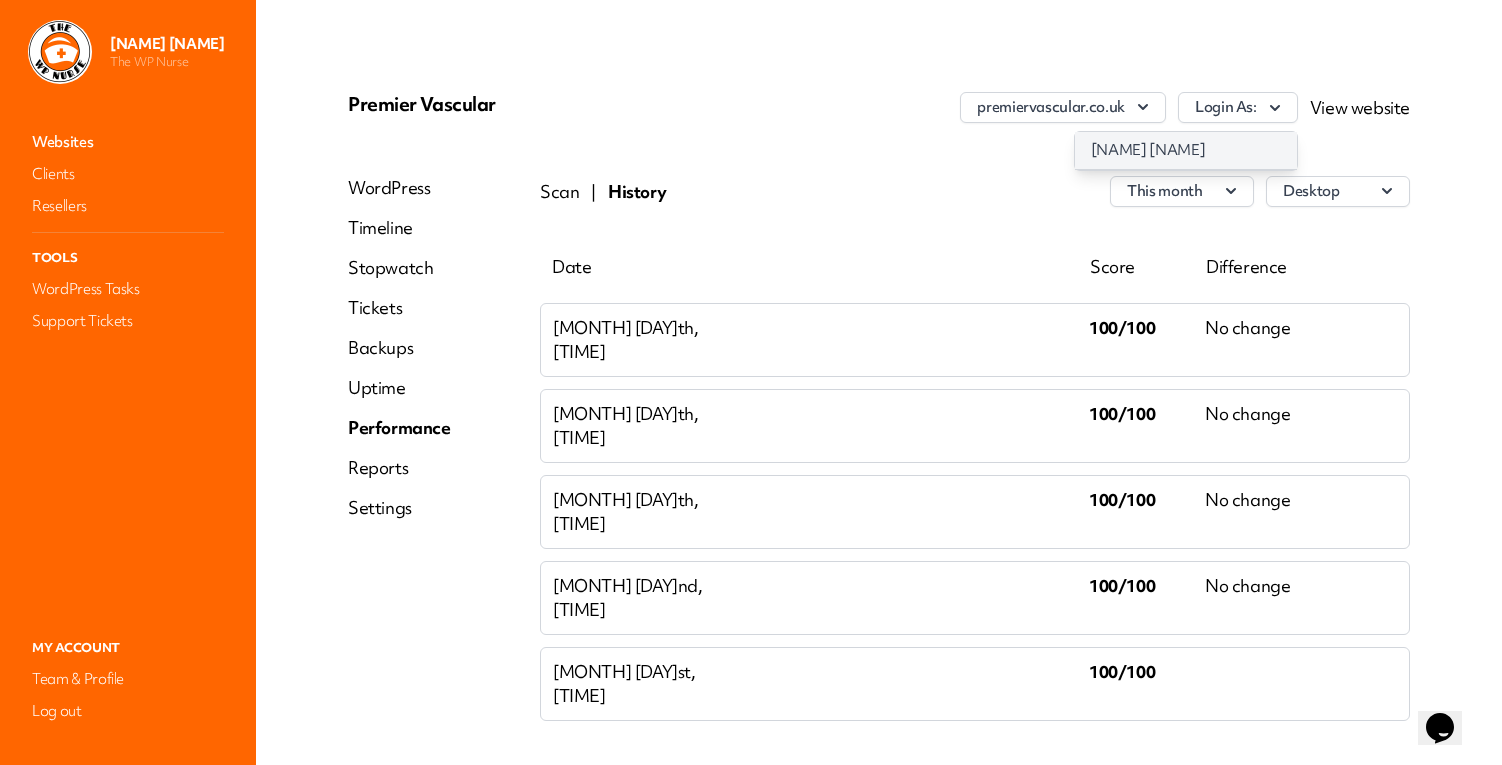 click on "[FIRST] [LAST]" at bounding box center (1186, 150) 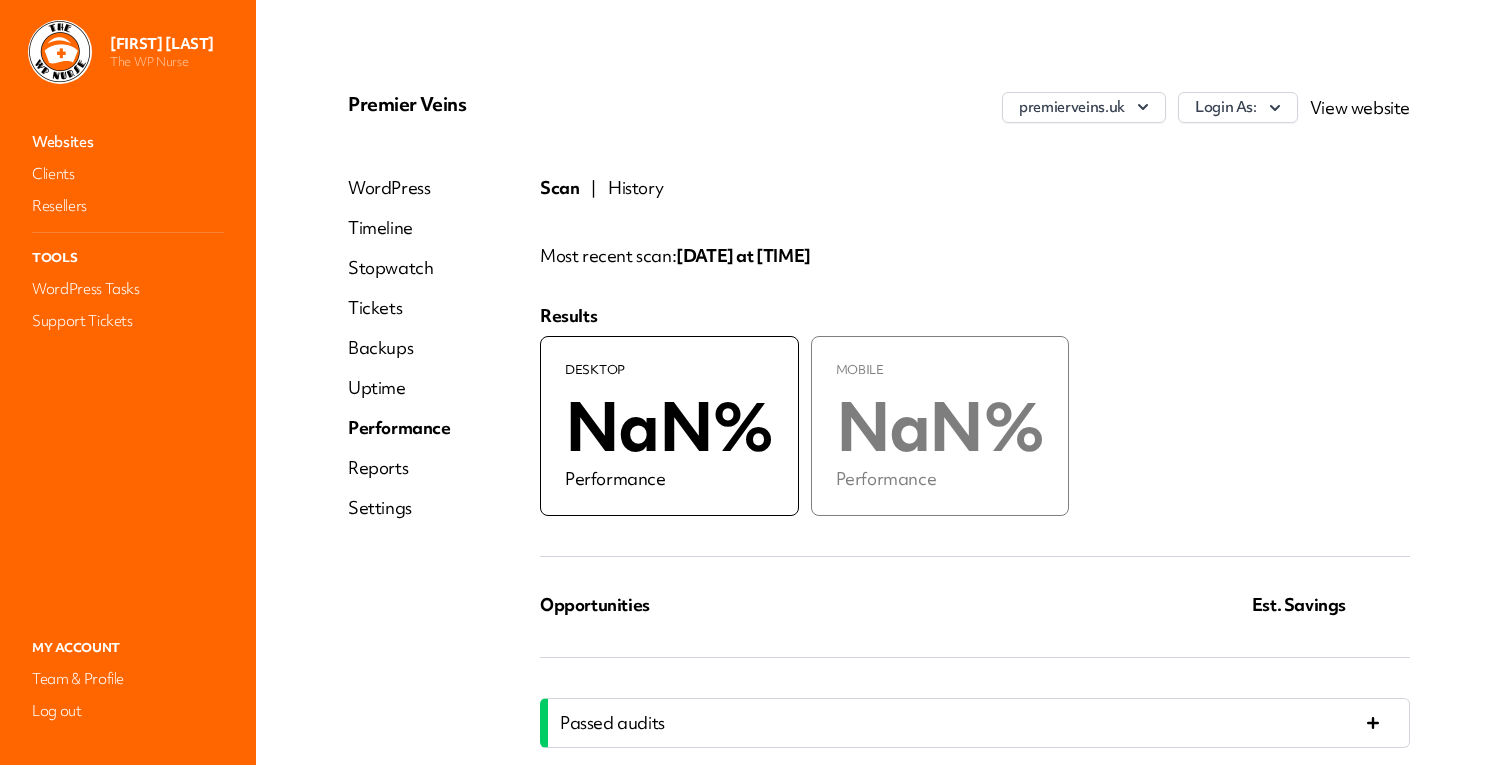 scroll, scrollTop: 0, scrollLeft: 0, axis: both 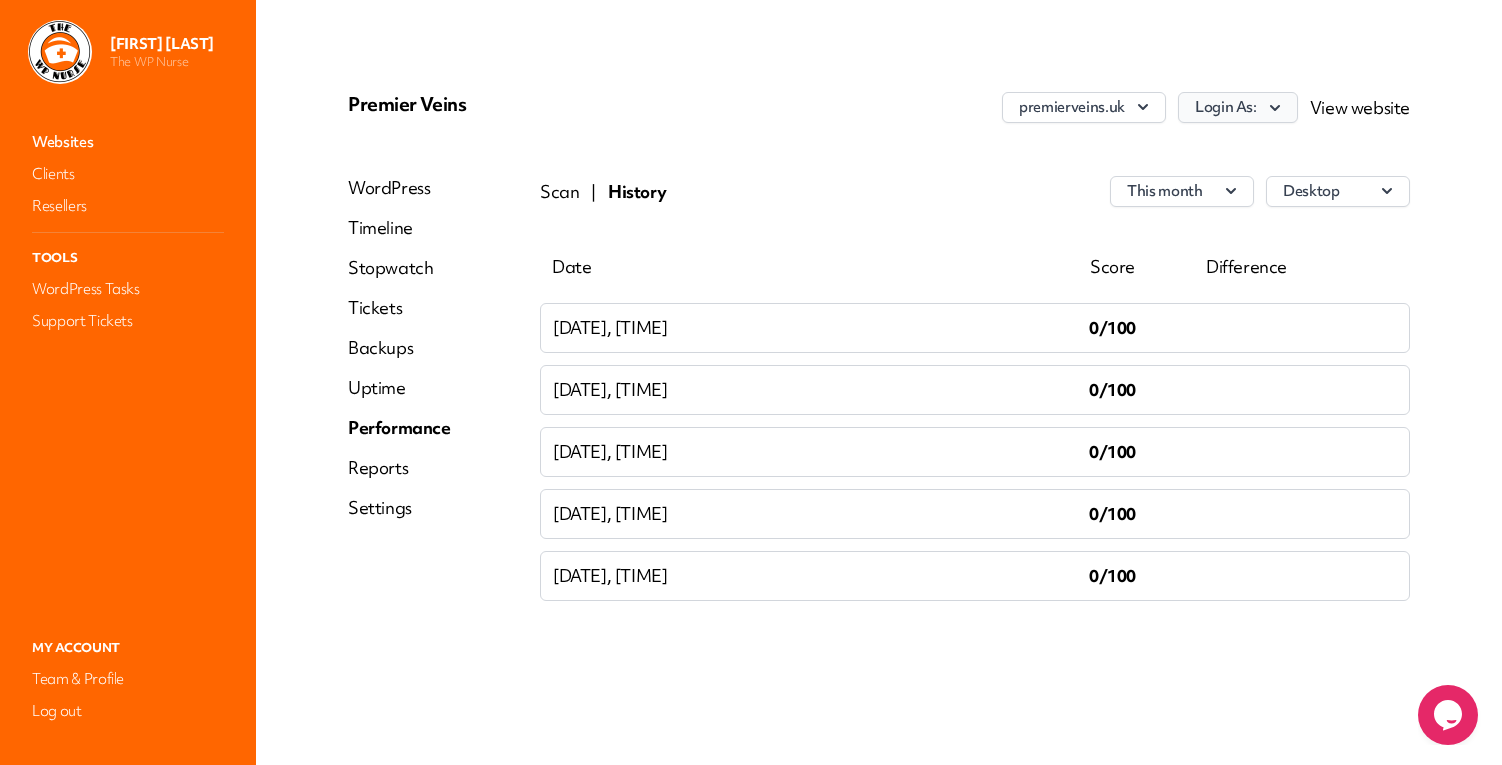 click 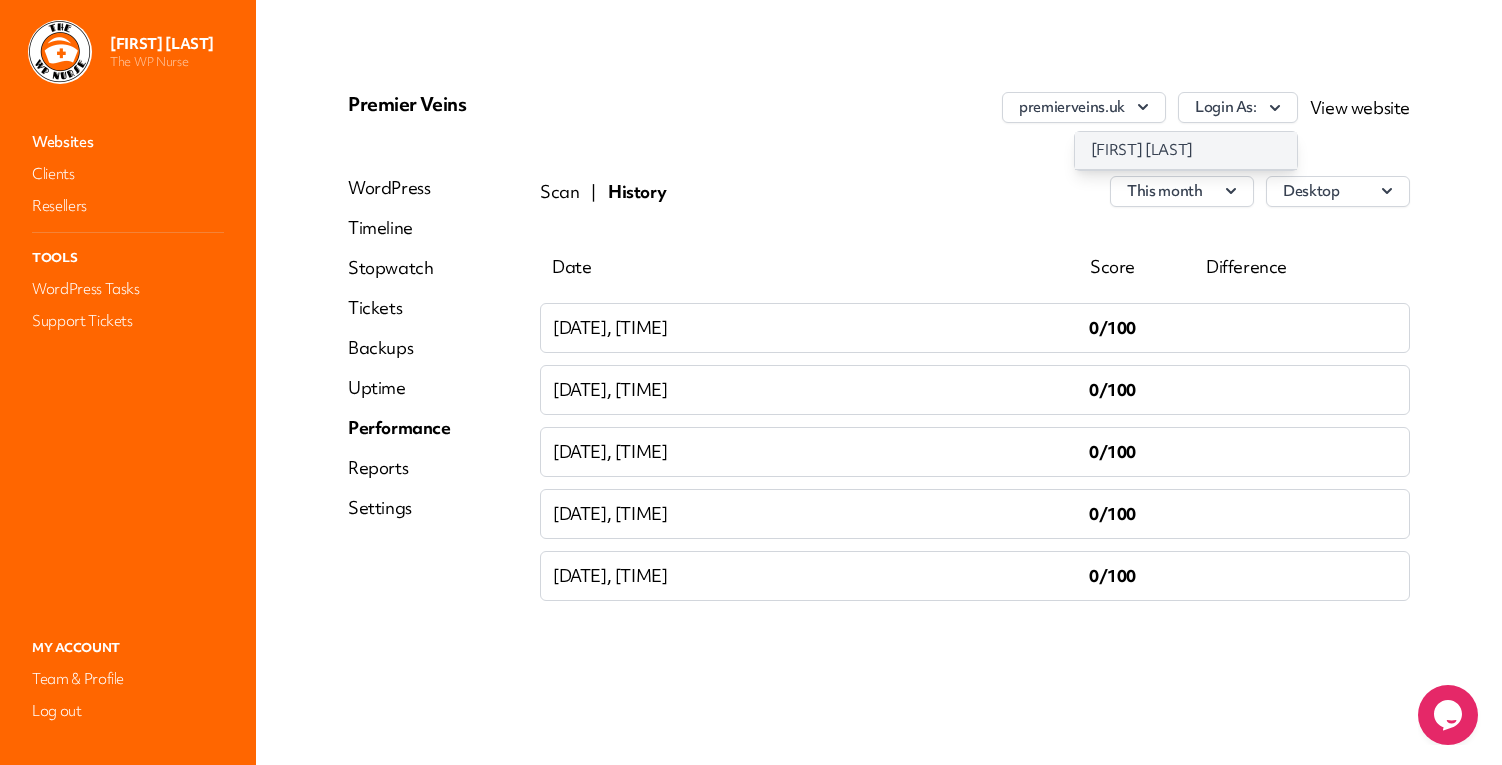 click on "[FIRST] [LAST]" at bounding box center [1186, 150] 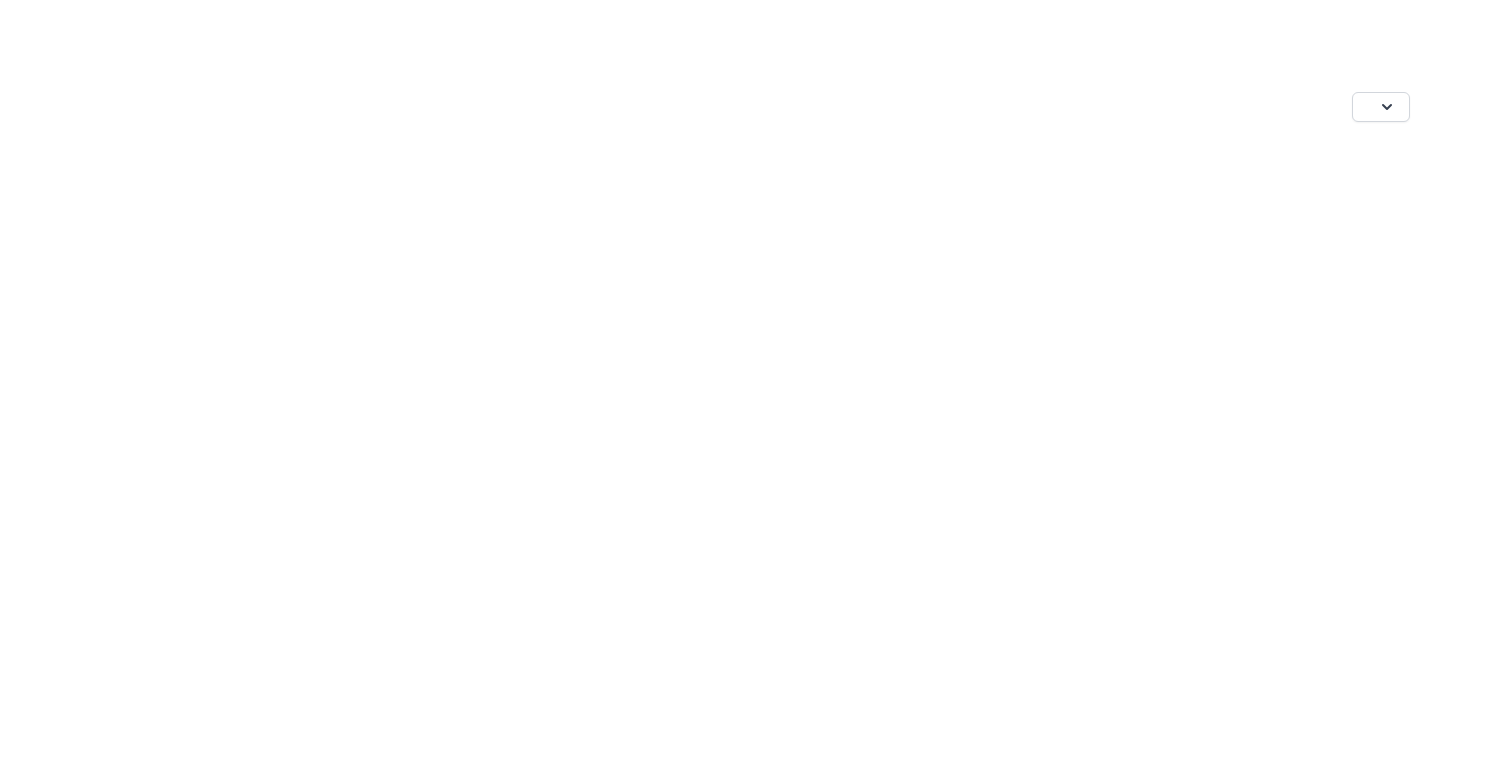 scroll, scrollTop: 0, scrollLeft: 0, axis: both 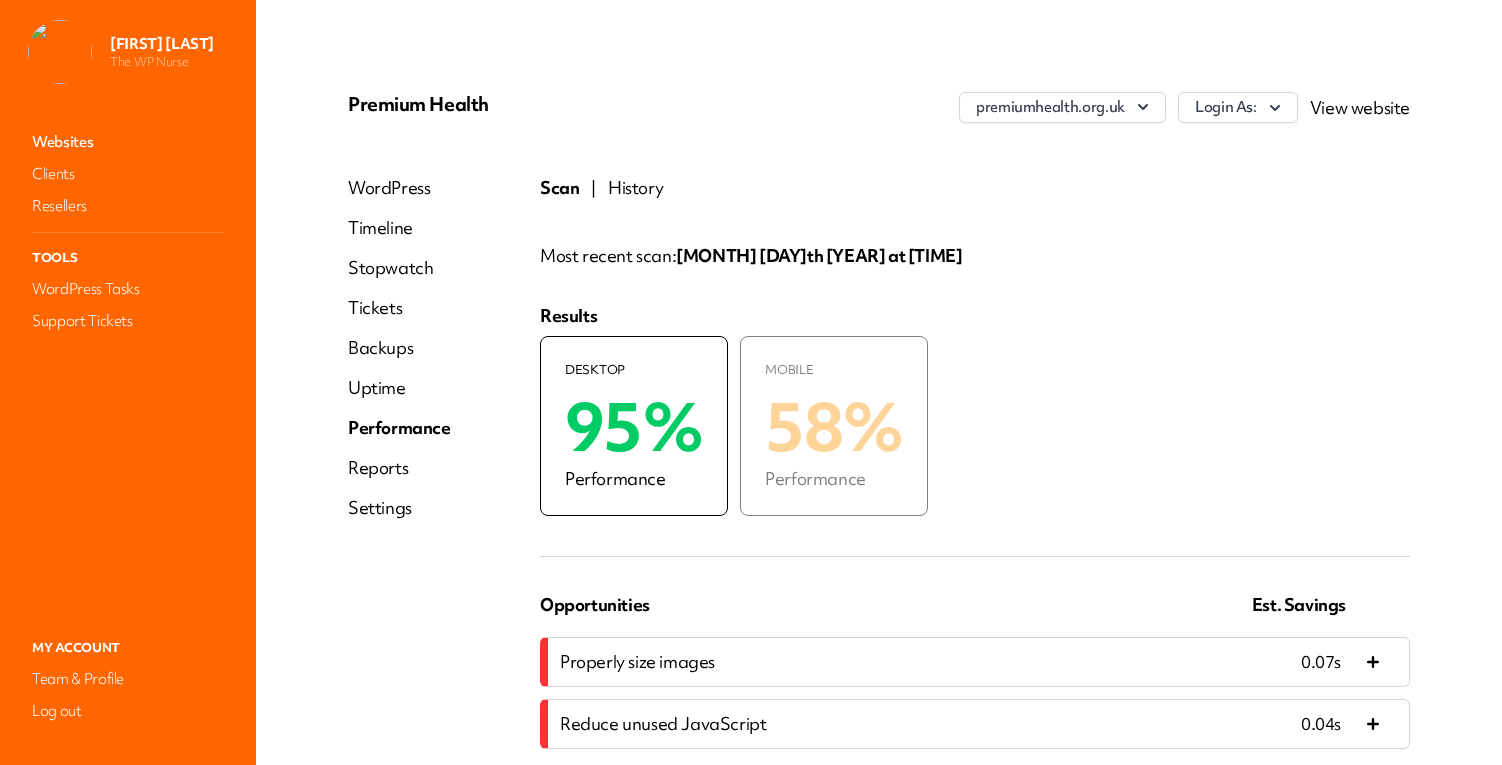 click on "History" at bounding box center (635, 188) 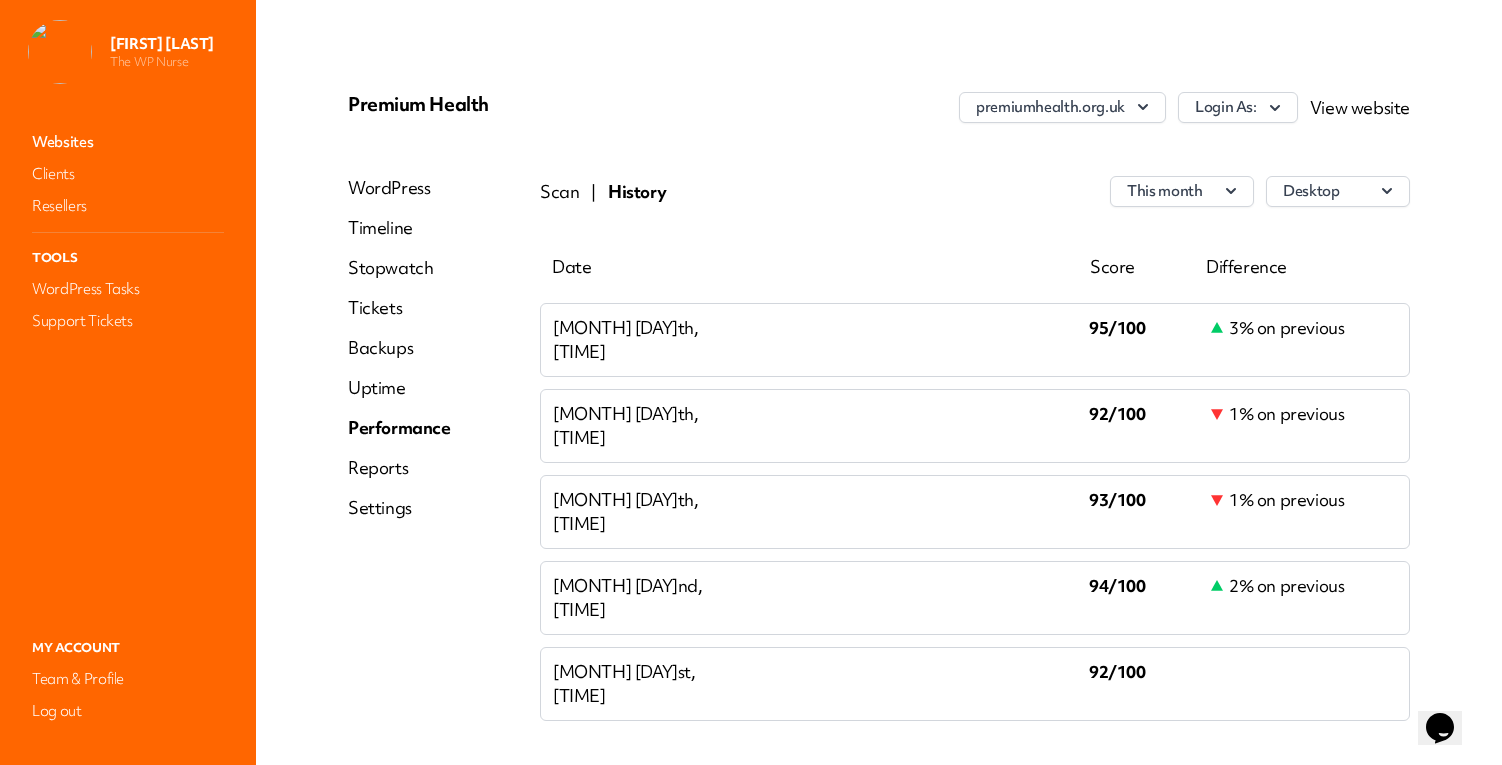 scroll, scrollTop: 0, scrollLeft: 0, axis: both 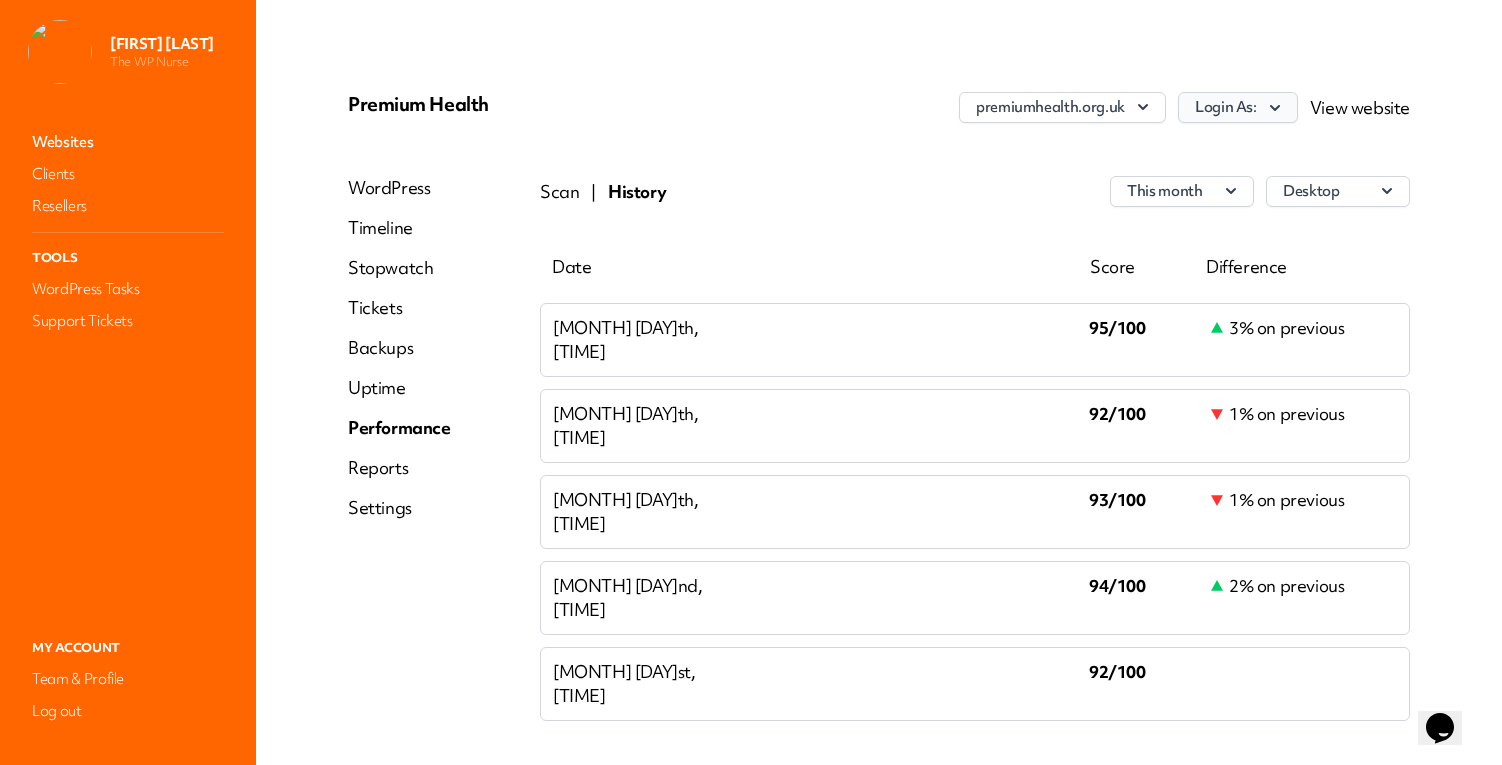 click on "Login As:" at bounding box center [1238, 107] 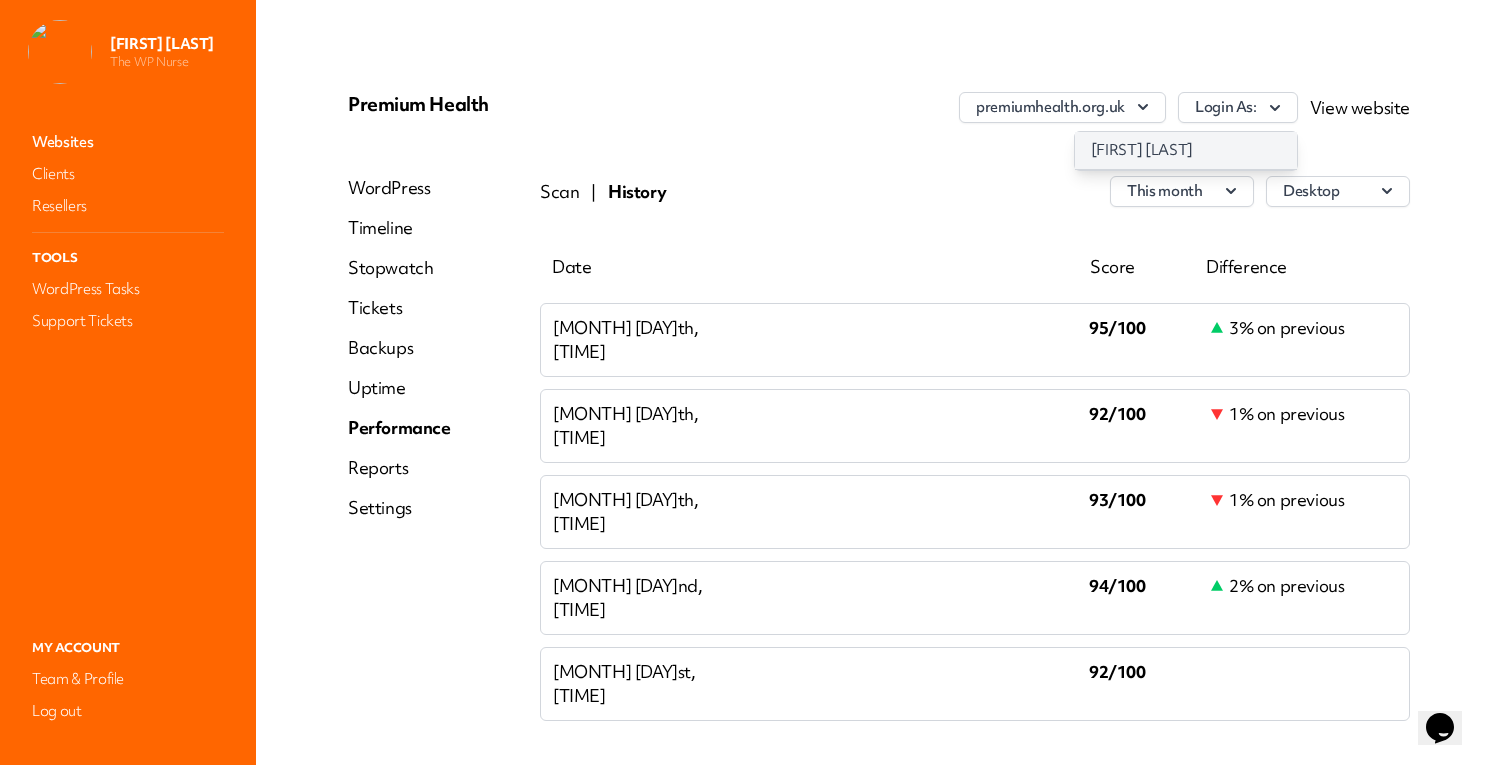 click on "[FIRST] [LAST]" at bounding box center (1186, 150) 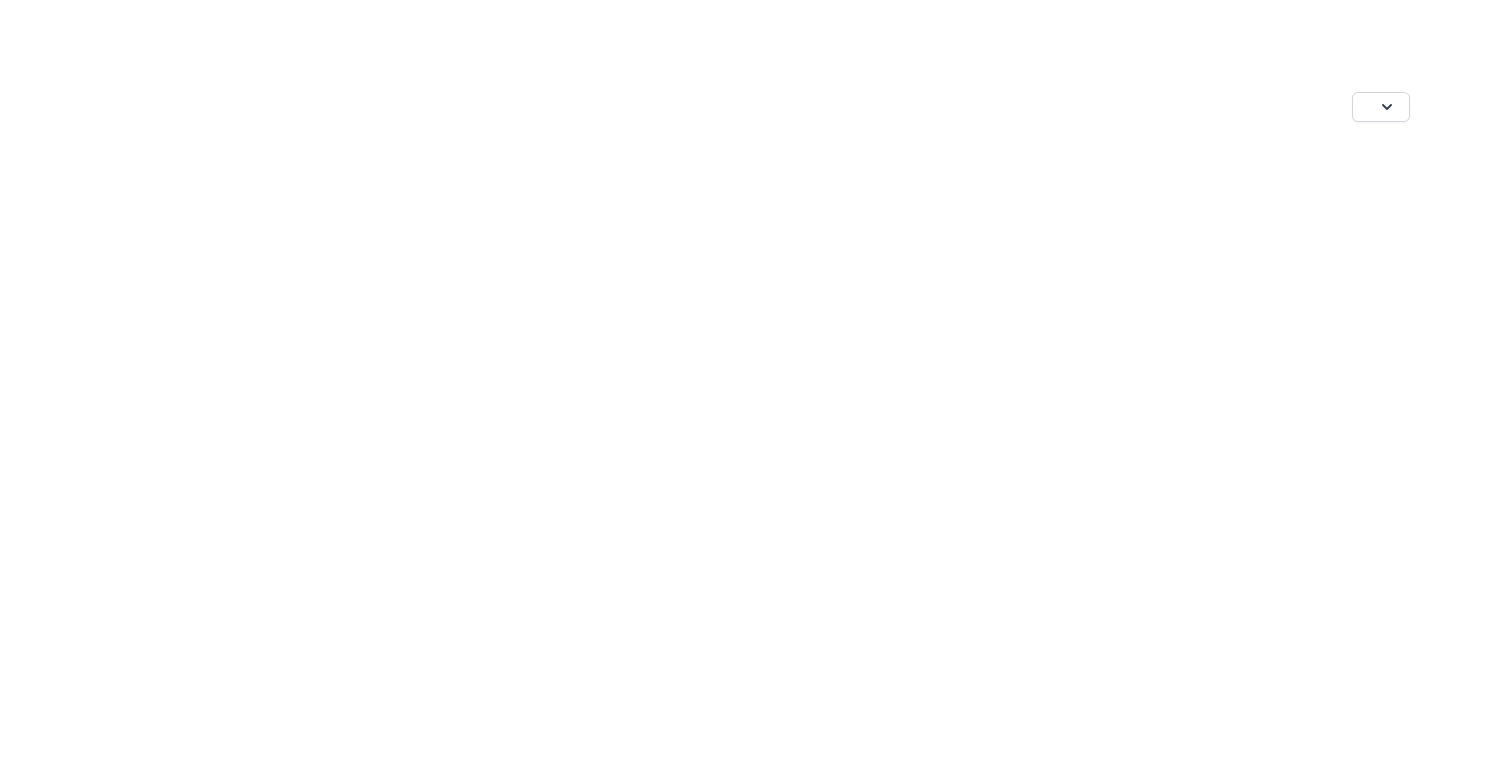 scroll, scrollTop: 0, scrollLeft: 0, axis: both 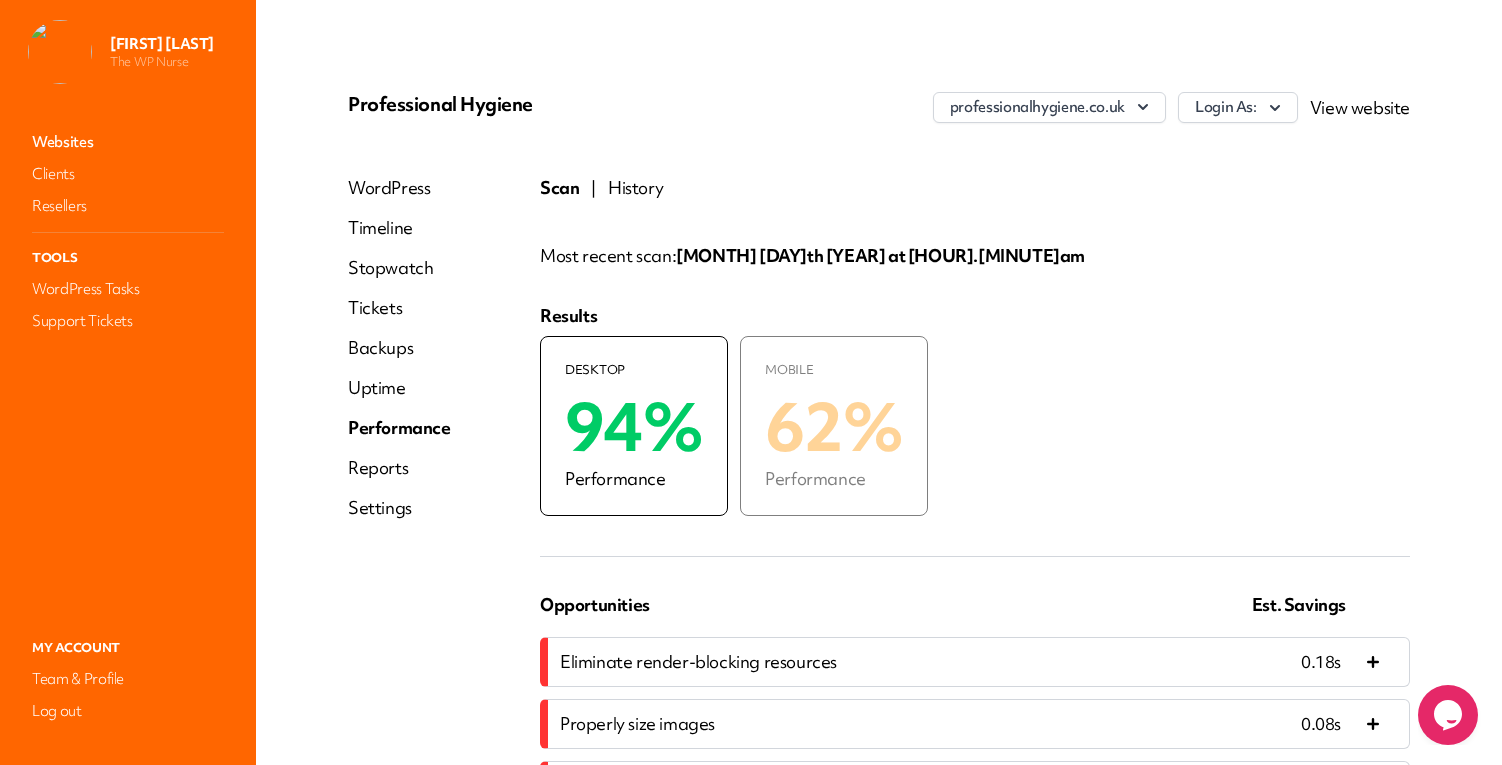 click on "History" at bounding box center [635, 188] 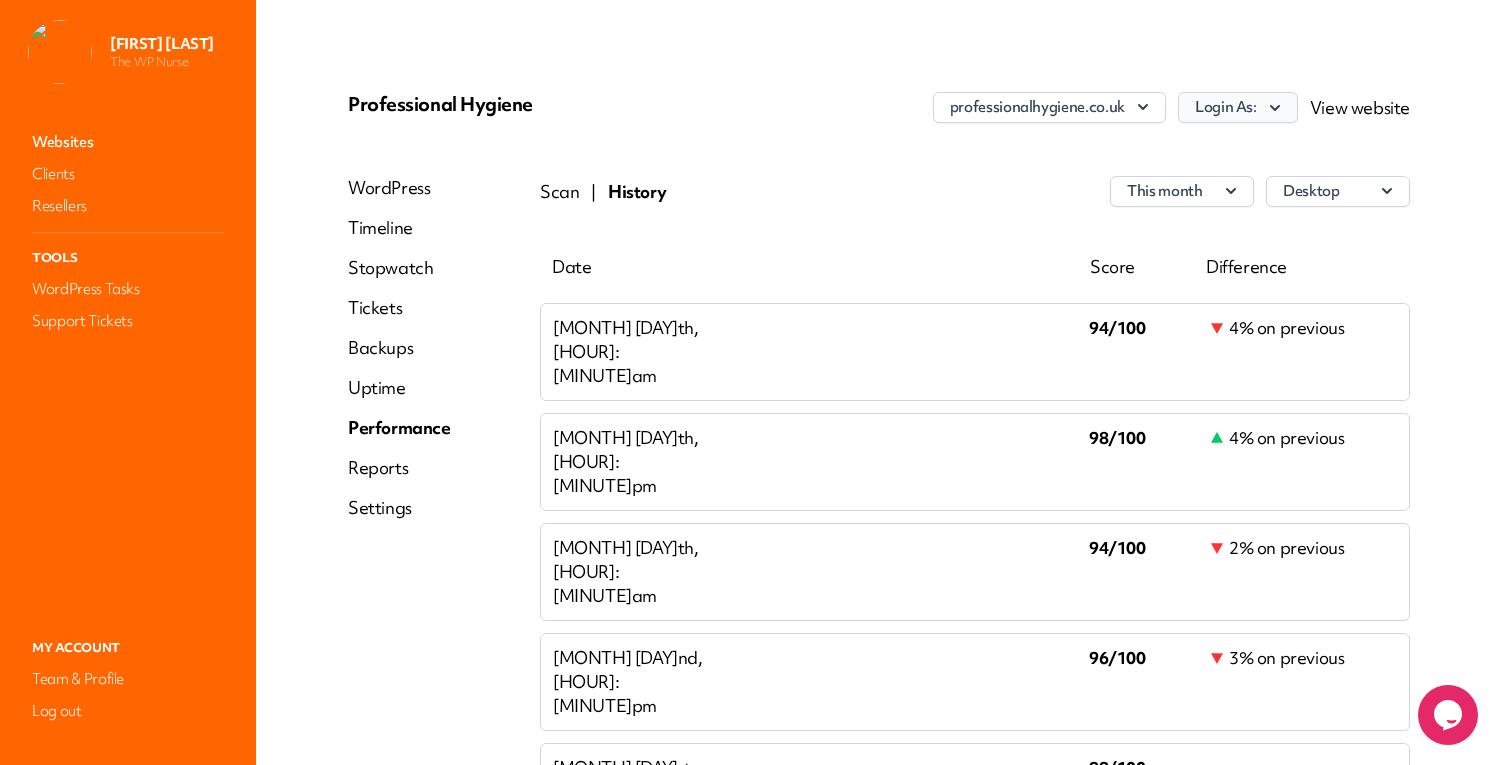 click on "Login As:" at bounding box center [1238, 107] 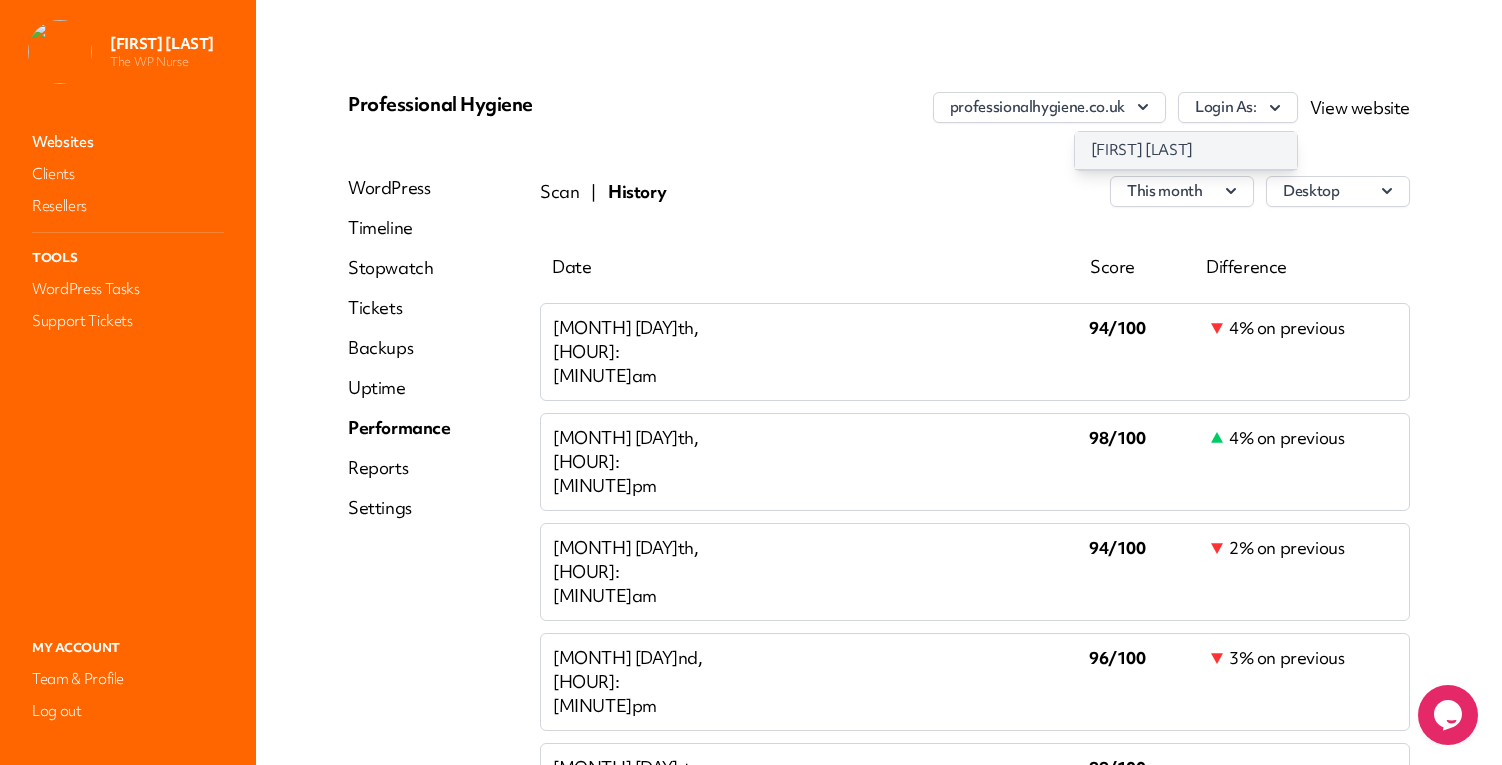click on "[FIRST] [LAST]" at bounding box center [1186, 150] 